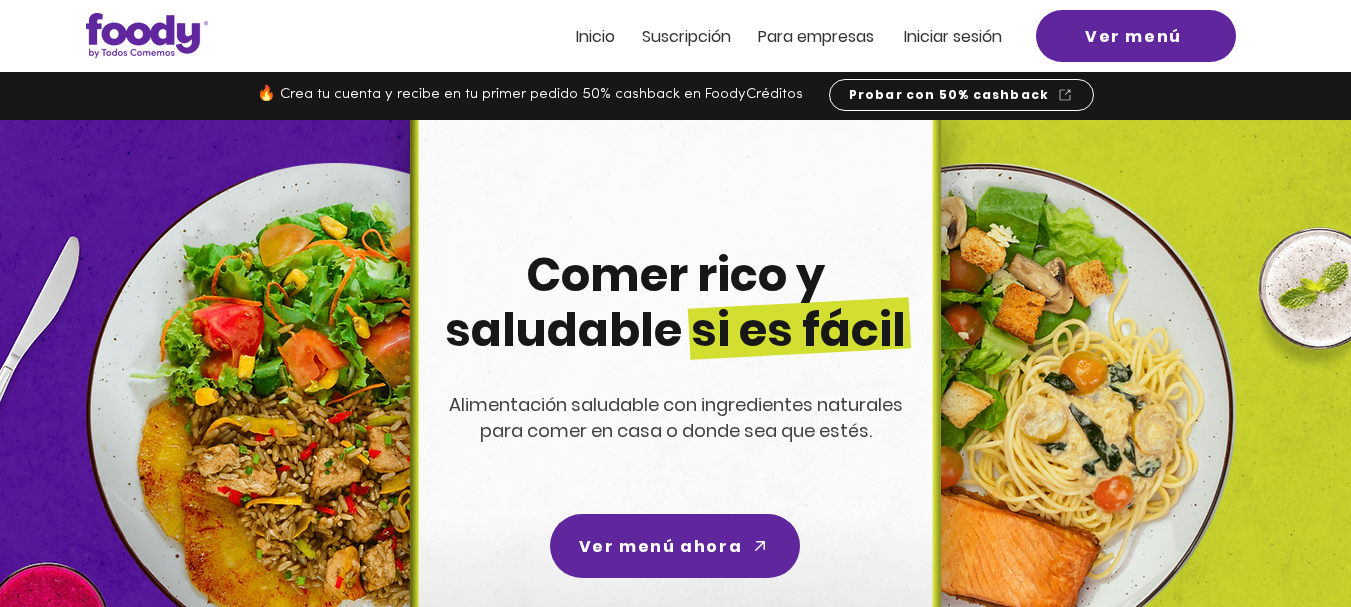 scroll, scrollTop: 0, scrollLeft: 0, axis: both 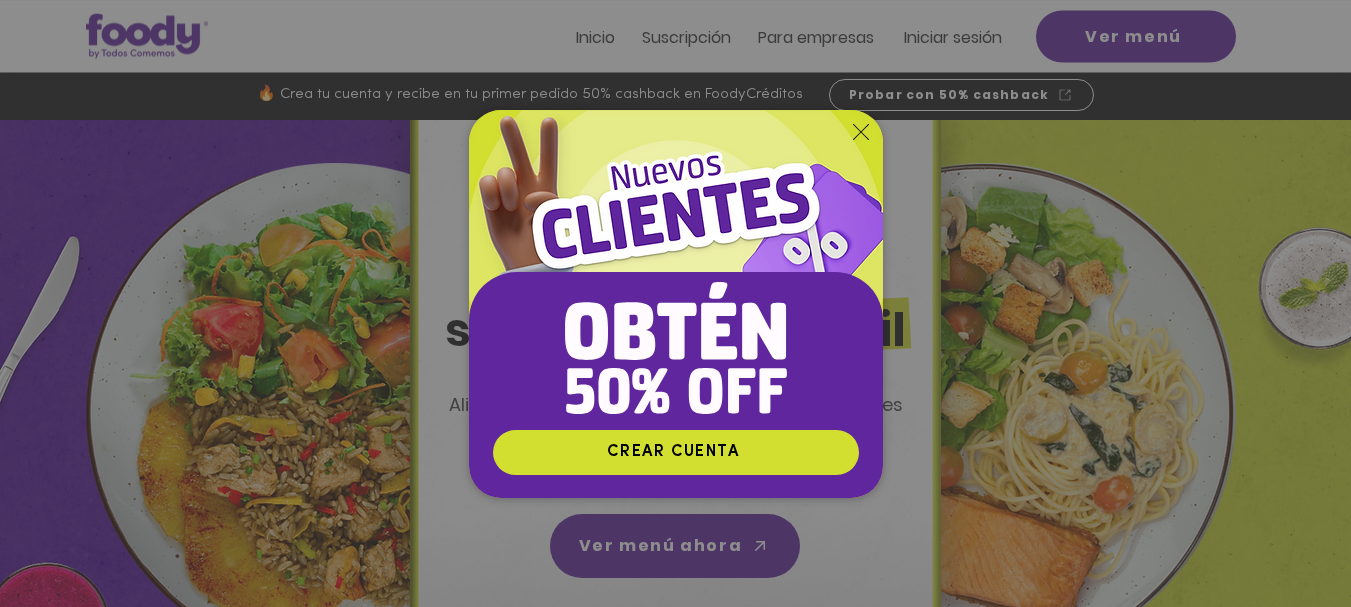 click at bounding box center (675, 303) 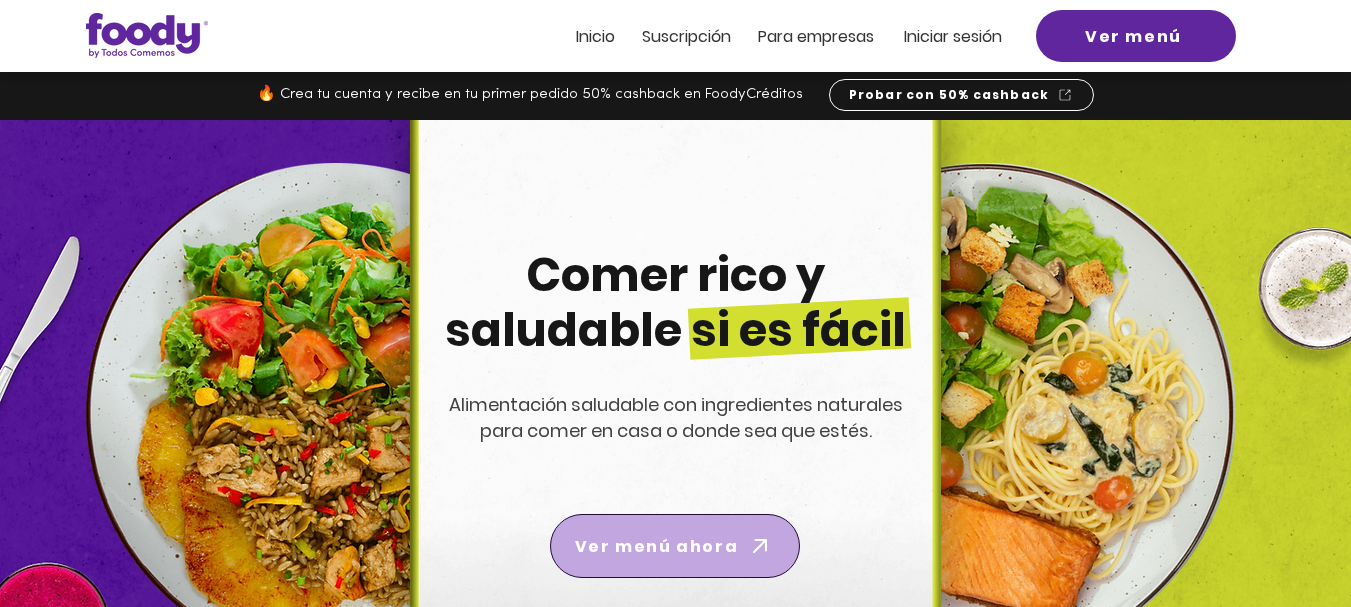 click on "Ver menú ahora" at bounding box center (656, 546) 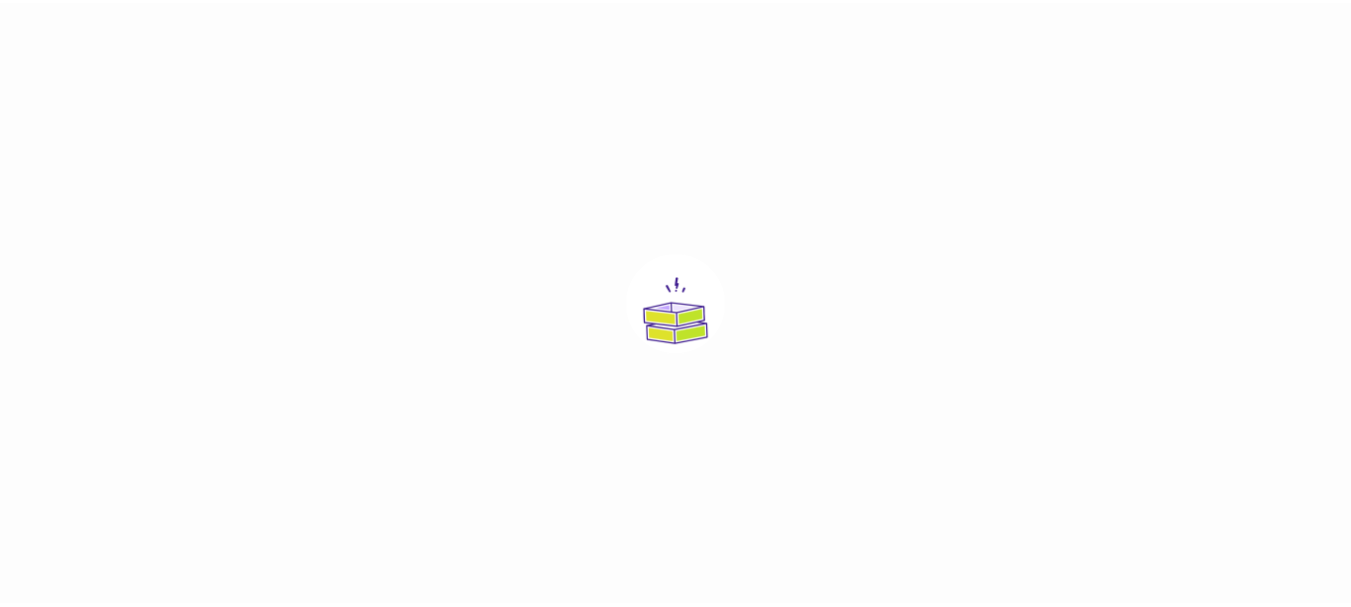 scroll, scrollTop: 0, scrollLeft: 0, axis: both 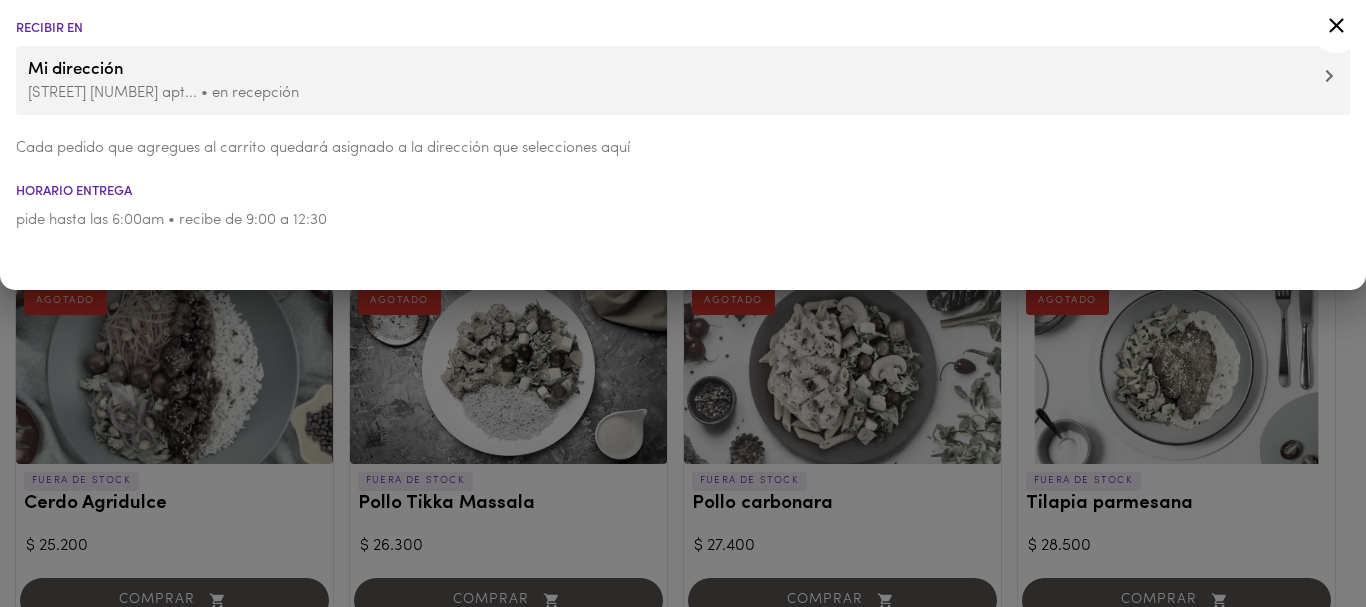 click 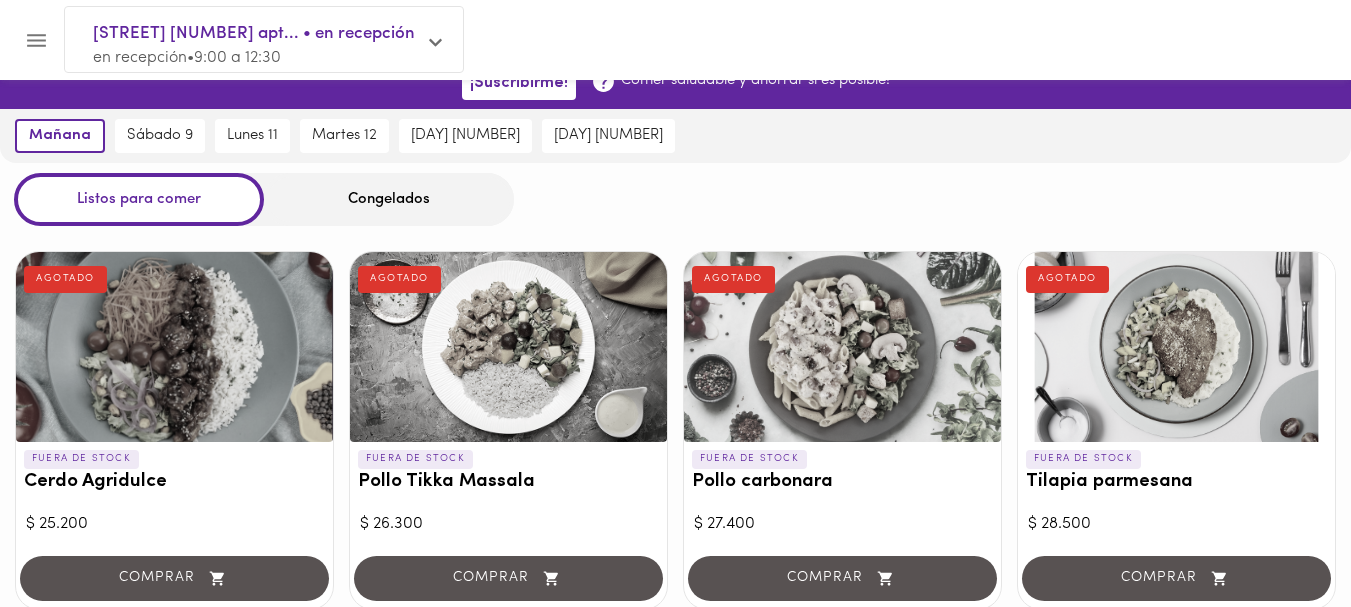 scroll, scrollTop: 0, scrollLeft: 0, axis: both 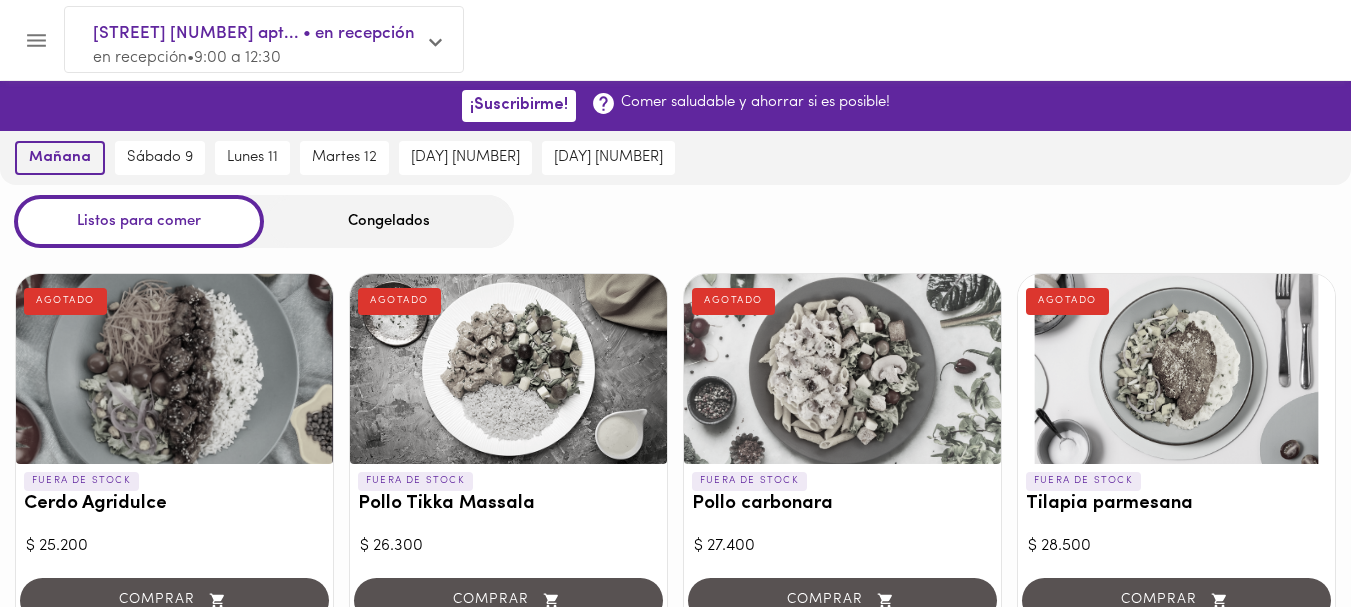 click on "mañana" at bounding box center (60, 158) 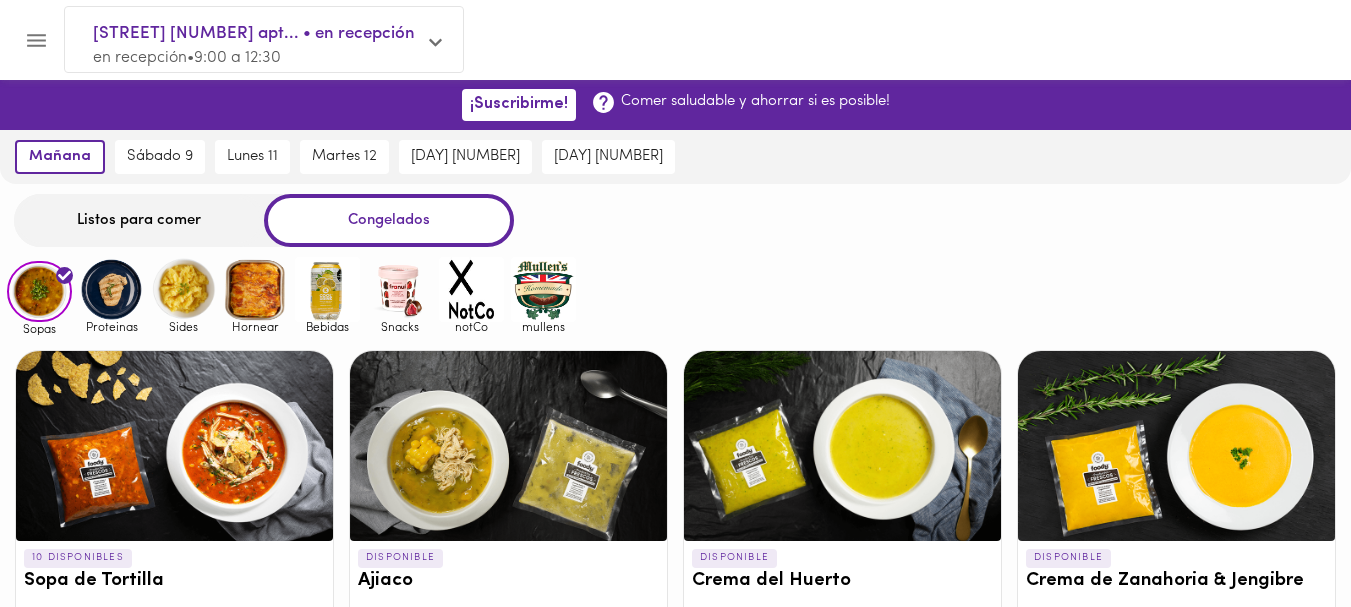 scroll, scrollTop: 0, scrollLeft: 0, axis: both 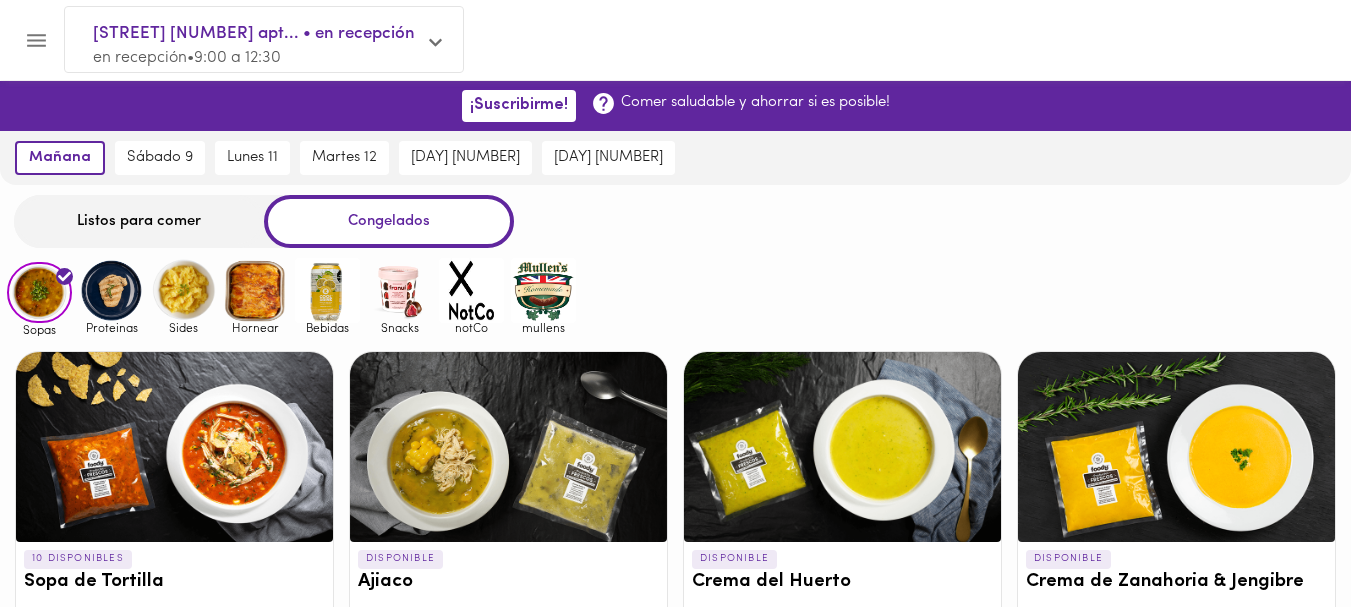 click 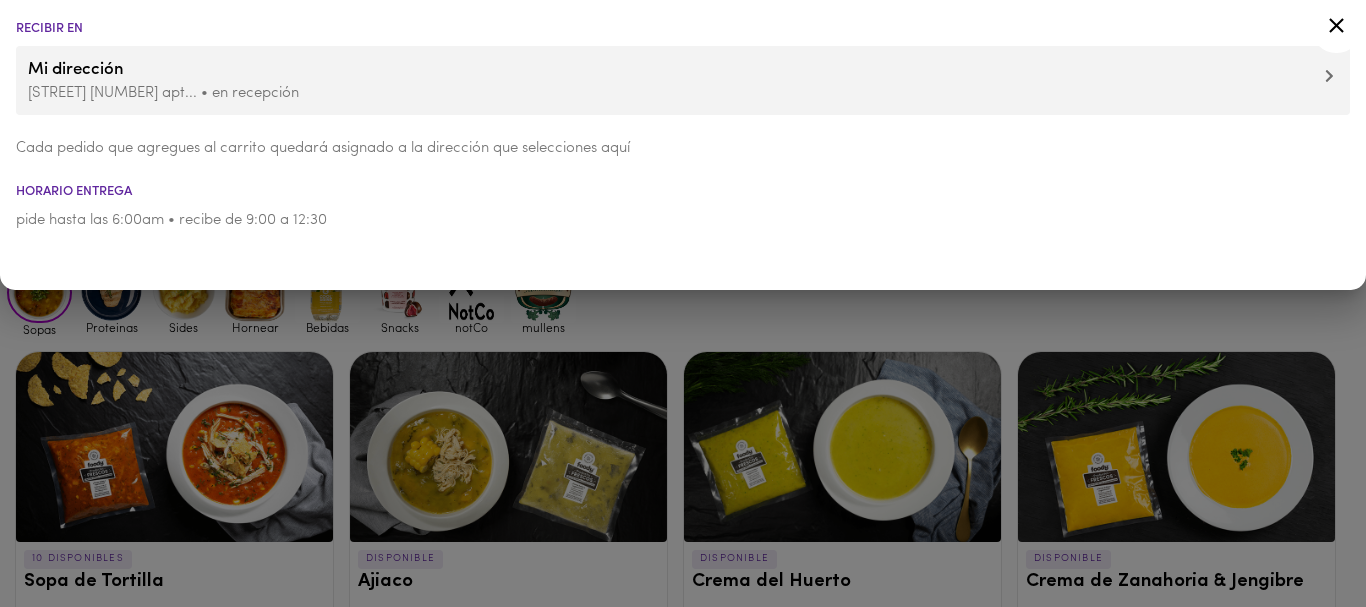 click 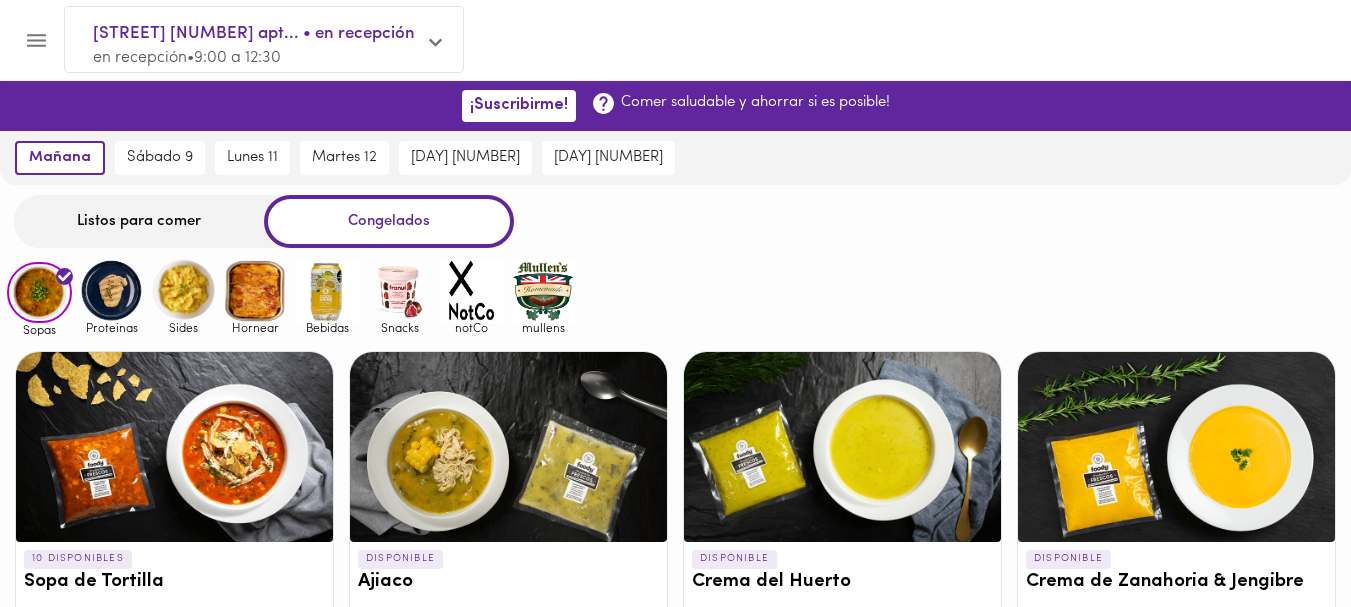 click 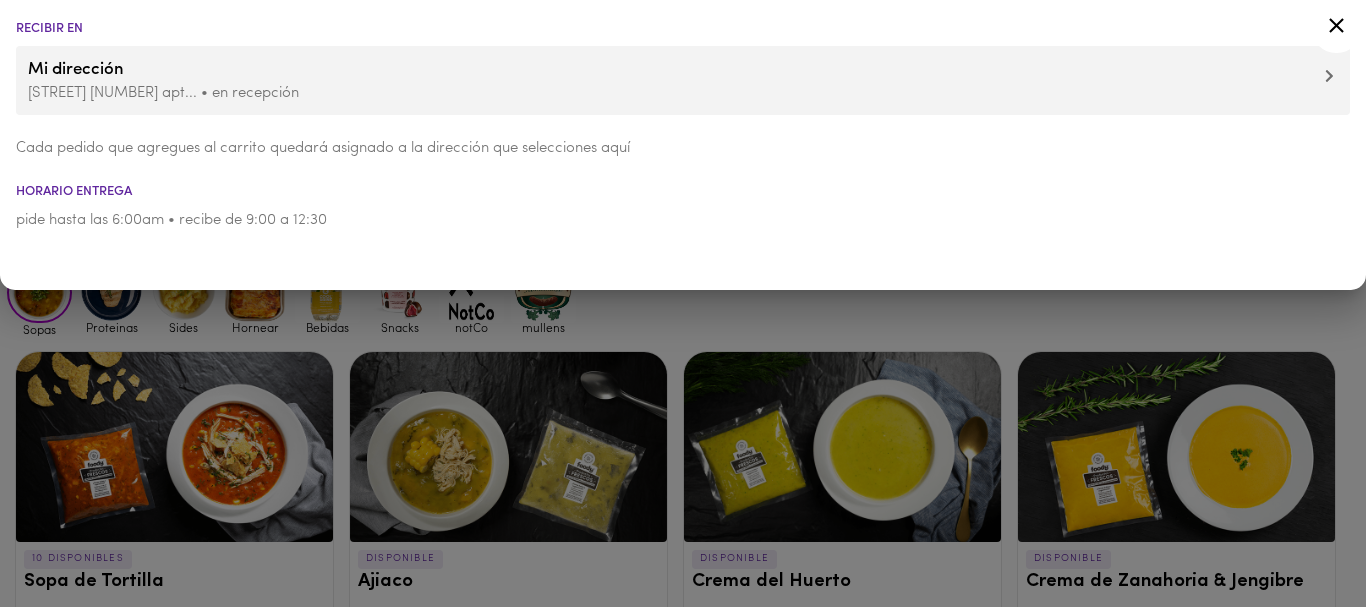click 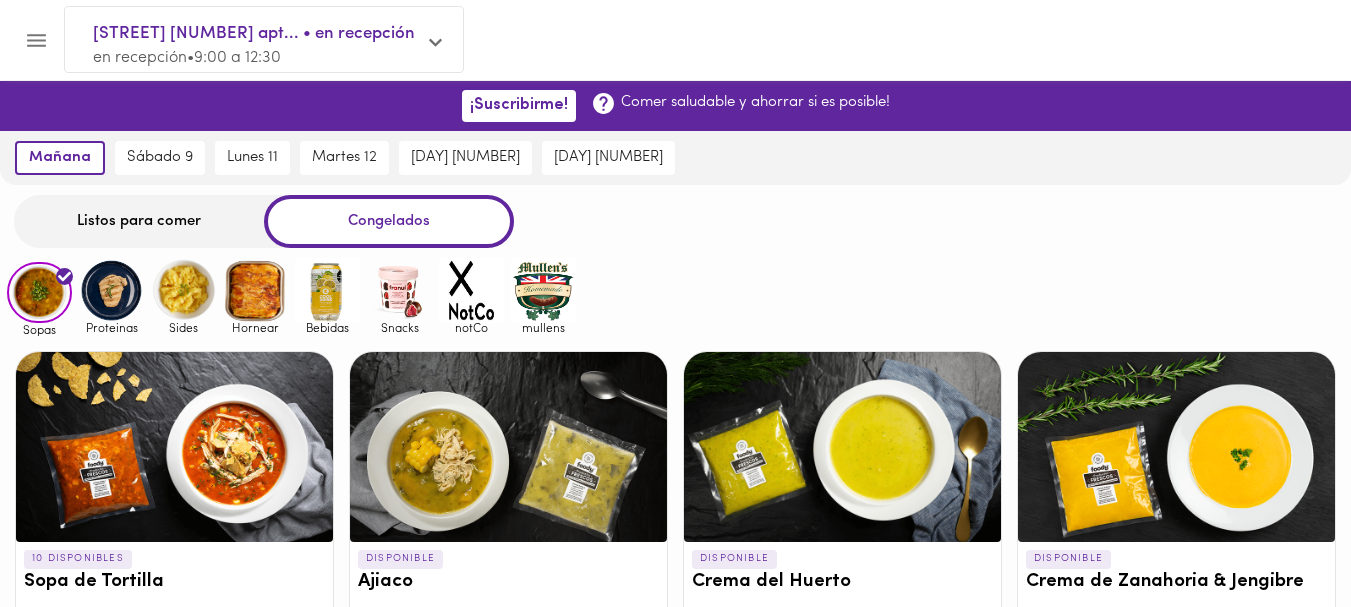 click on "Comer saludable y ahorrar si es posible!" at bounding box center (755, 102) 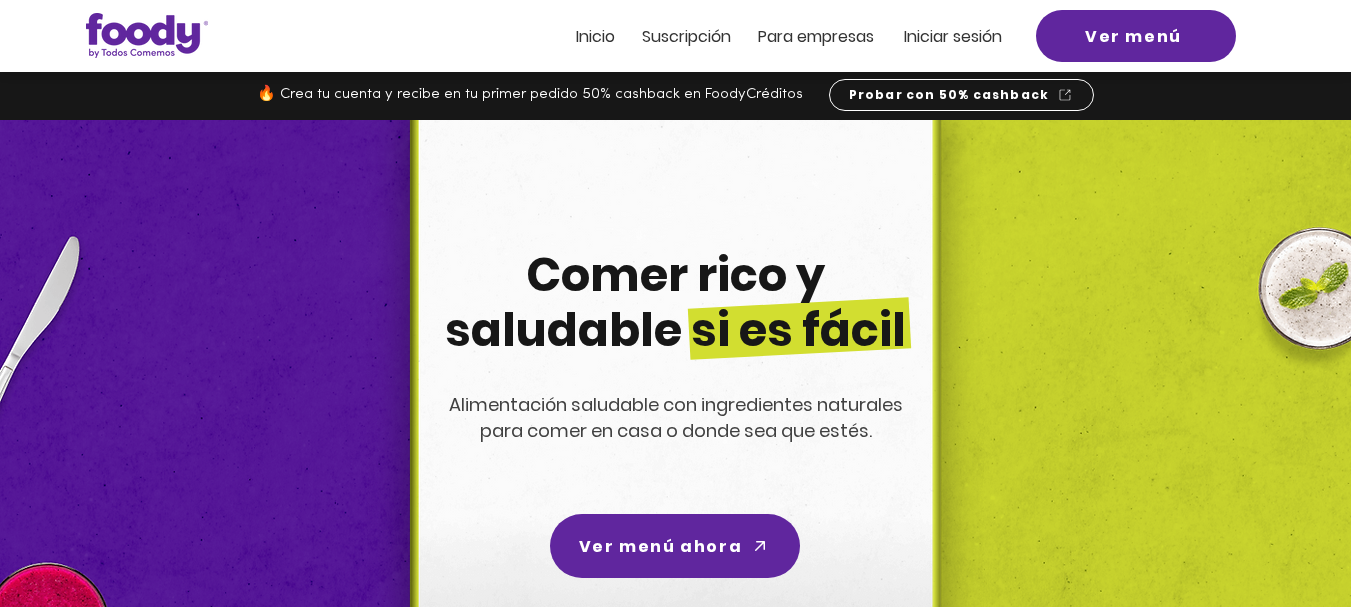 scroll, scrollTop: 0, scrollLeft: 0, axis: both 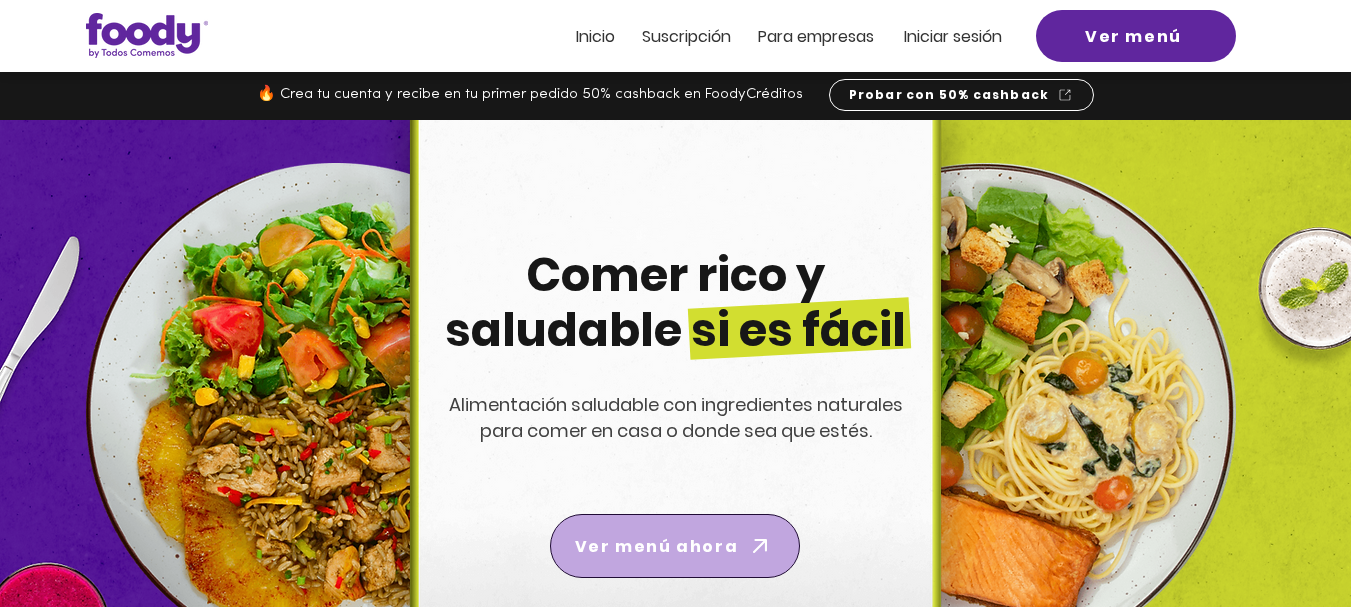 click 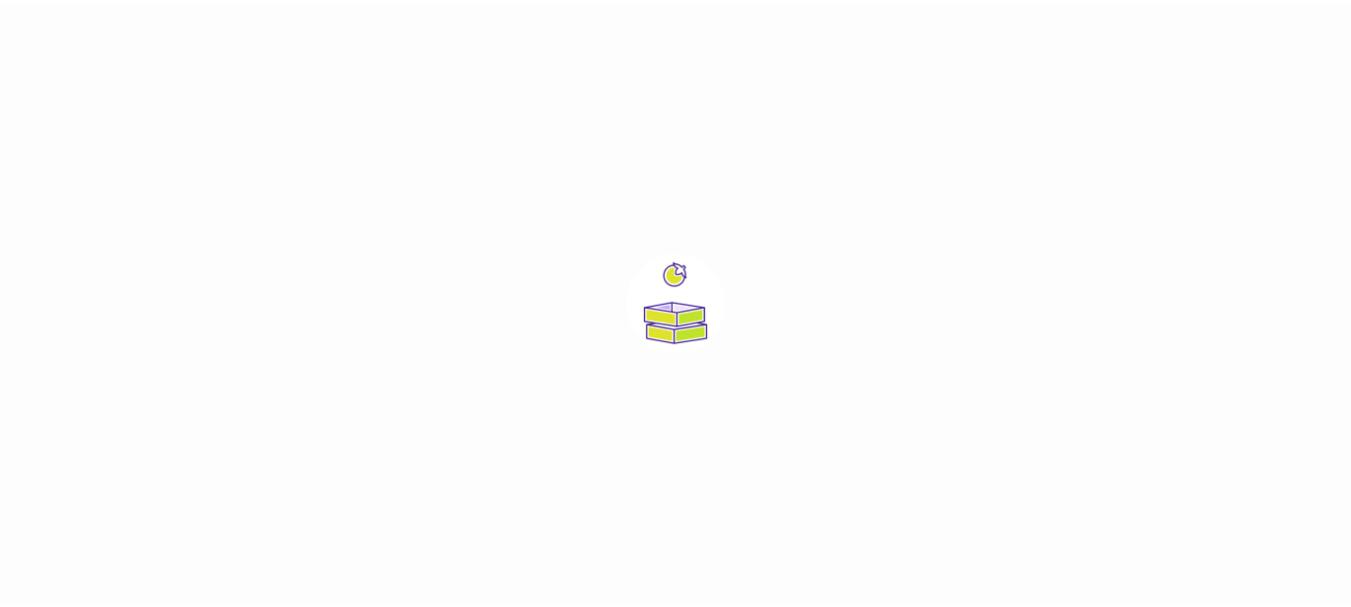 scroll, scrollTop: 0, scrollLeft: 0, axis: both 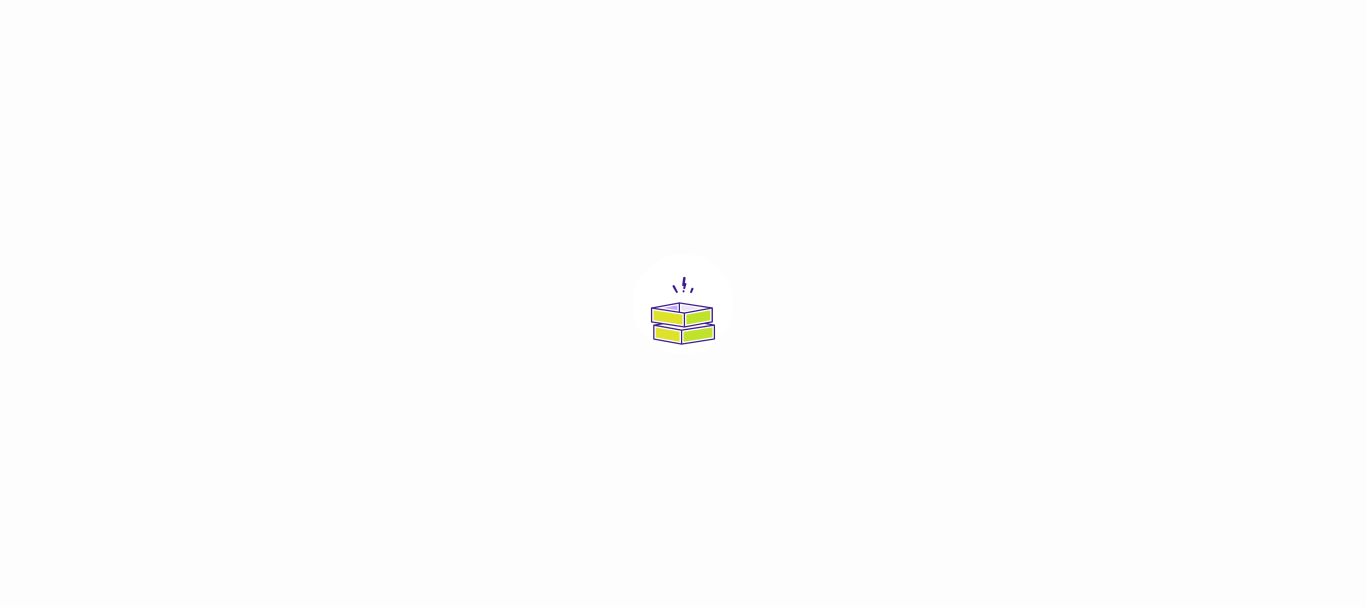 click at bounding box center [683, 304] 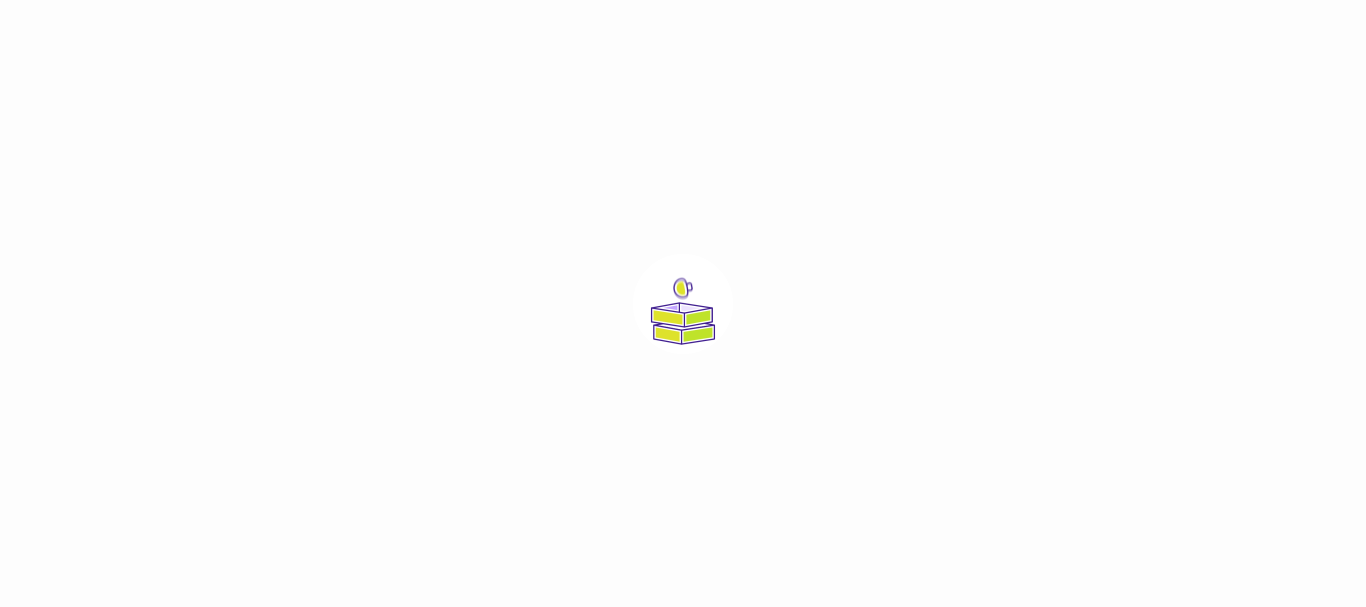 click at bounding box center [683, 304] 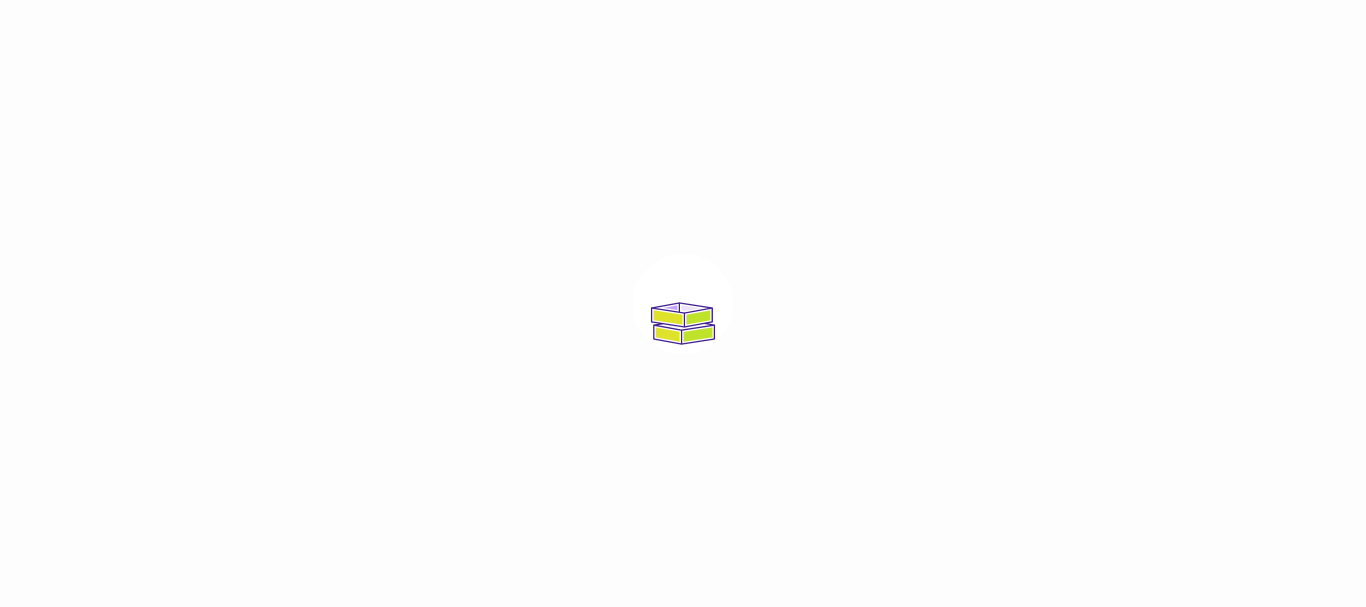 click at bounding box center [683, 304] 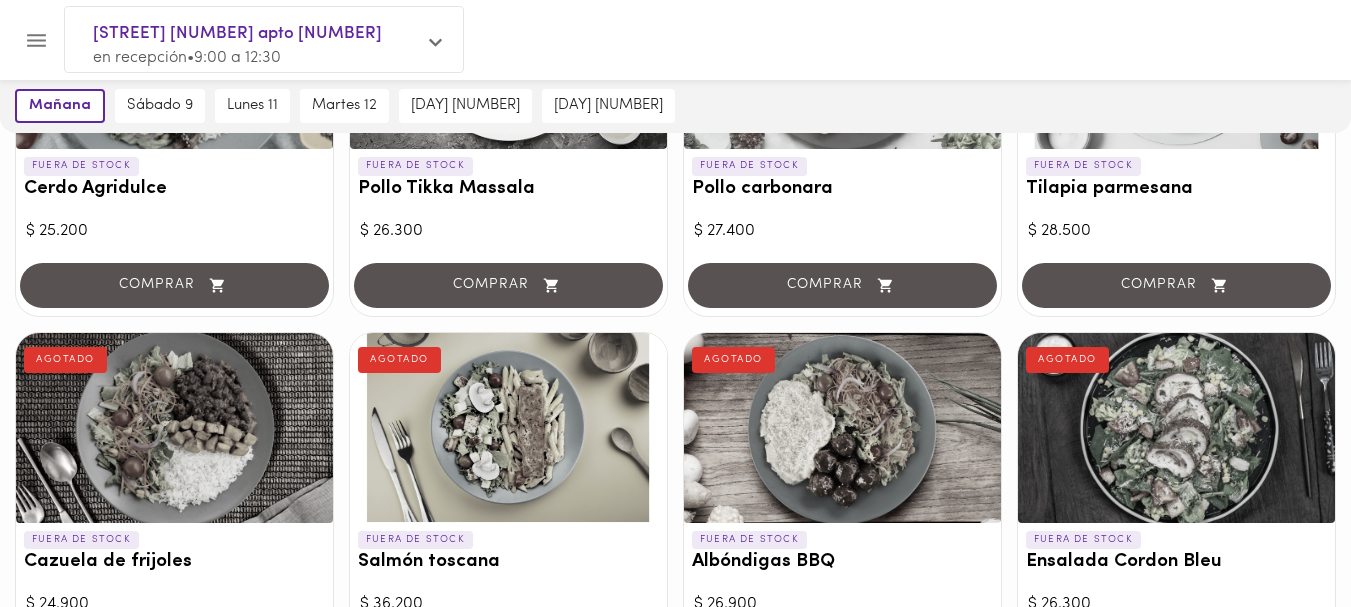 scroll, scrollTop: 307, scrollLeft: 0, axis: vertical 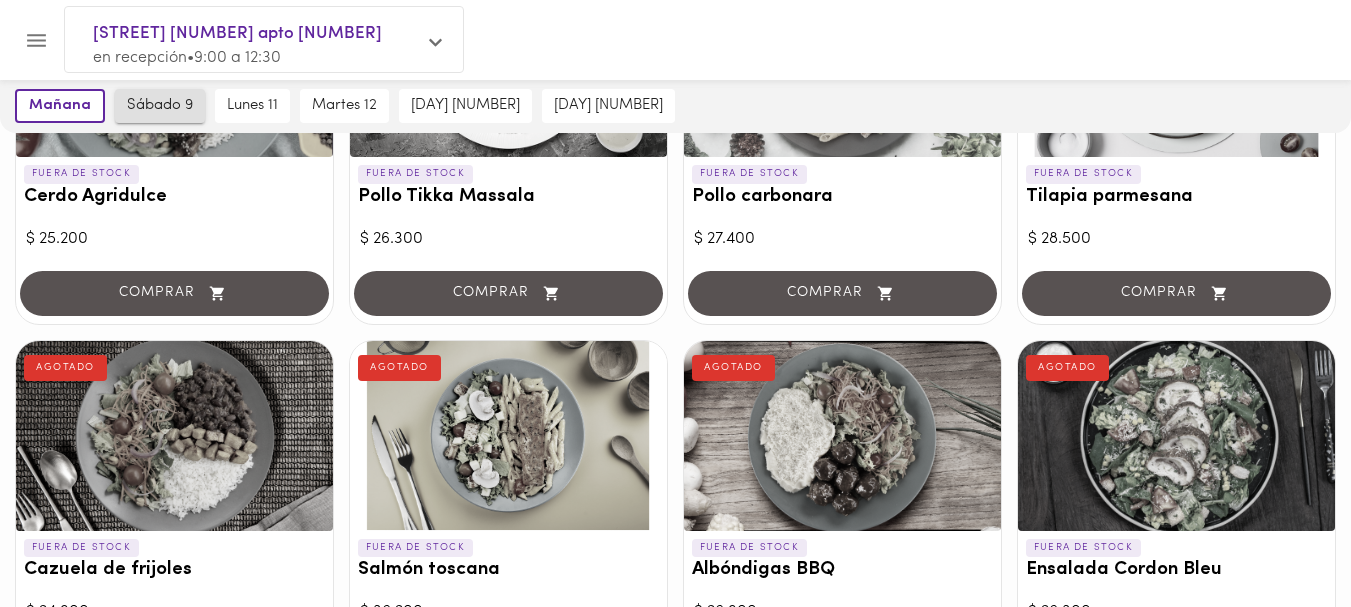 click on "sábado 9" at bounding box center (160, 106) 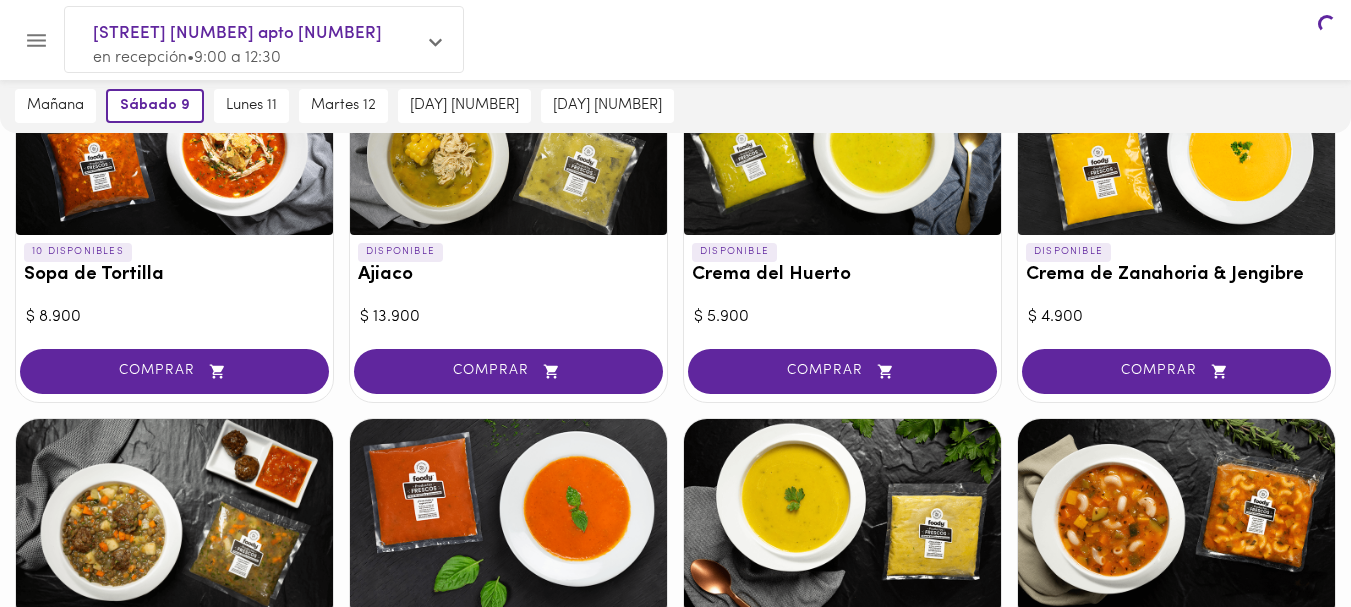click on "¡Suscribirme! Comer saludable y ahorrar si es posible!" at bounding box center (675, 25) 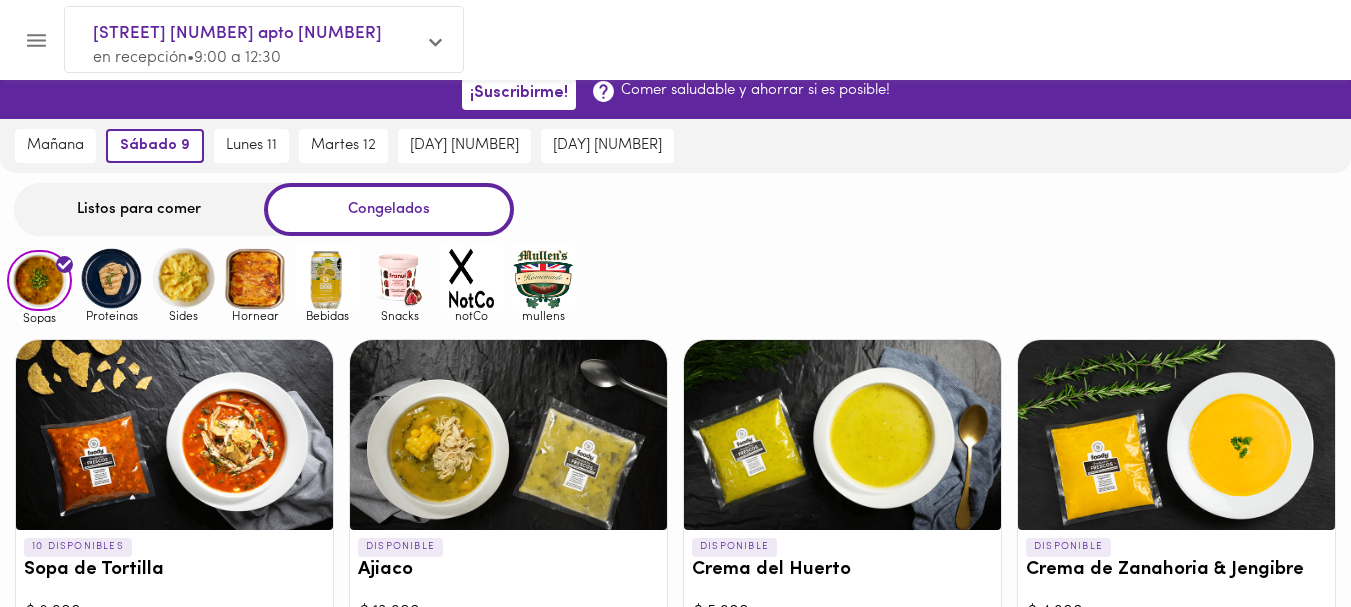 scroll, scrollTop: 0, scrollLeft: 0, axis: both 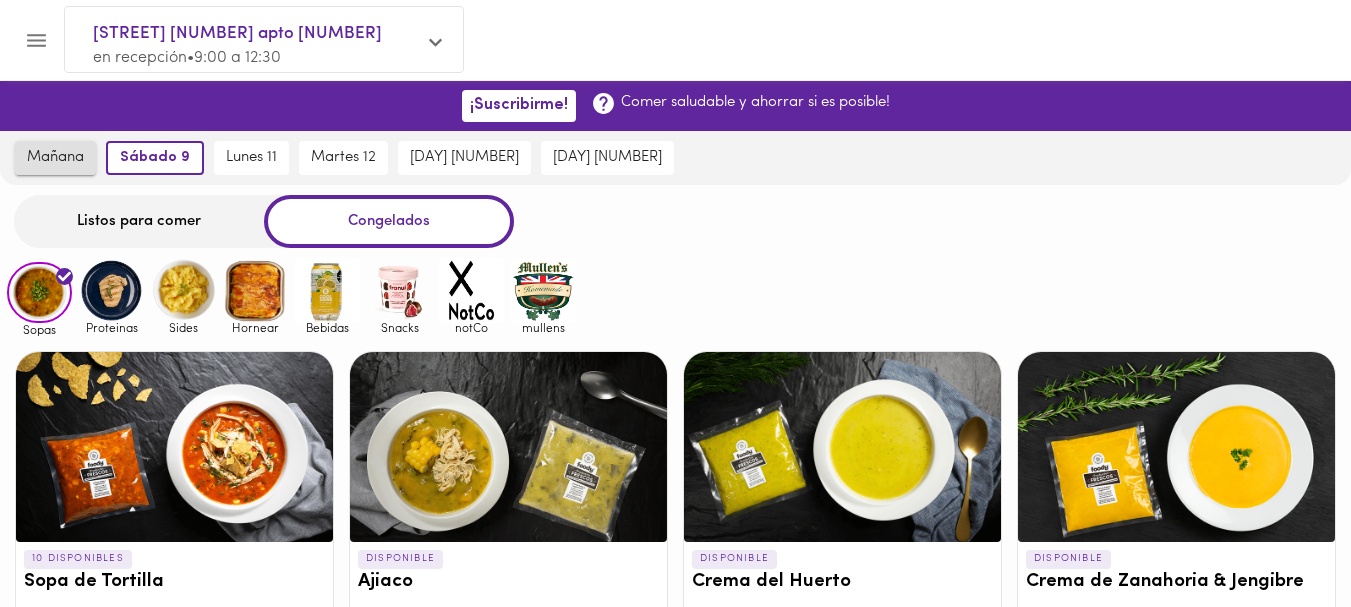 click on "mañana" at bounding box center [55, 158] 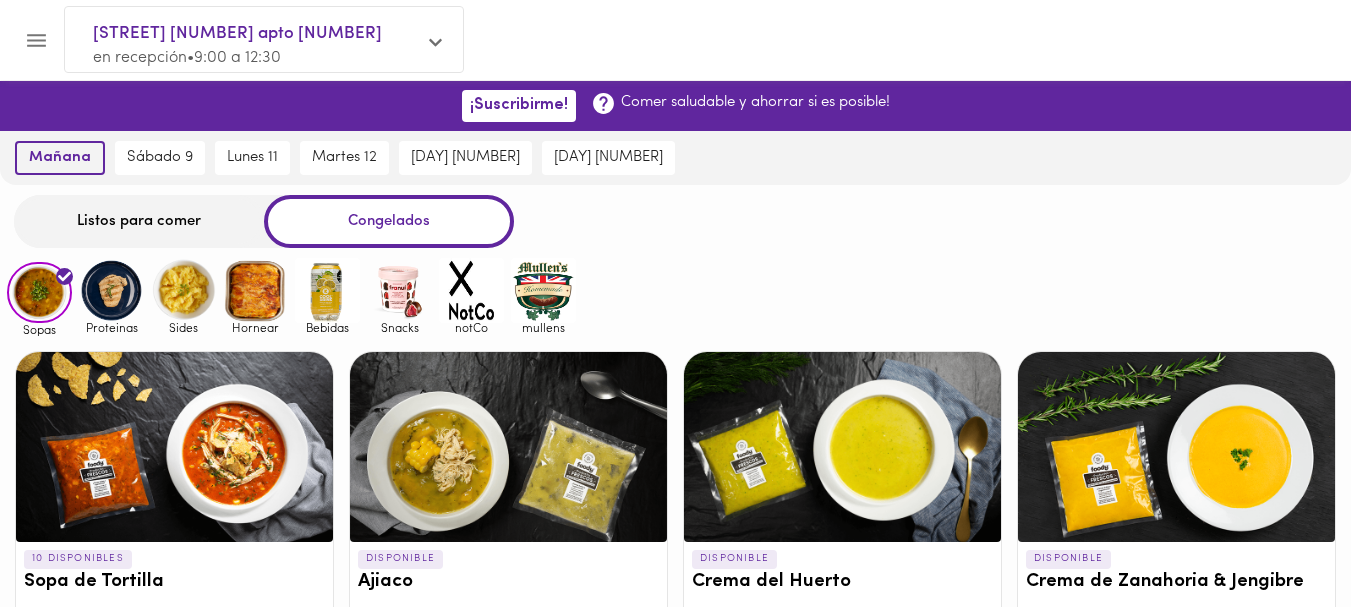 click on "mañana" at bounding box center [60, 158] 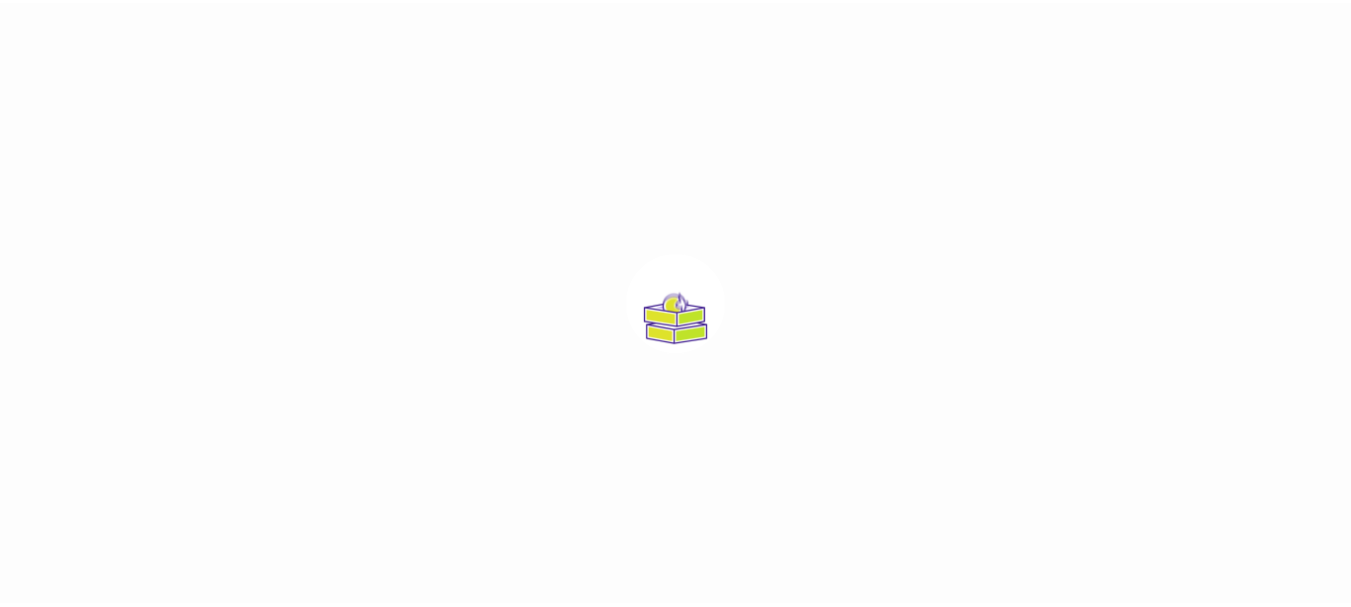 scroll, scrollTop: 0, scrollLeft: 0, axis: both 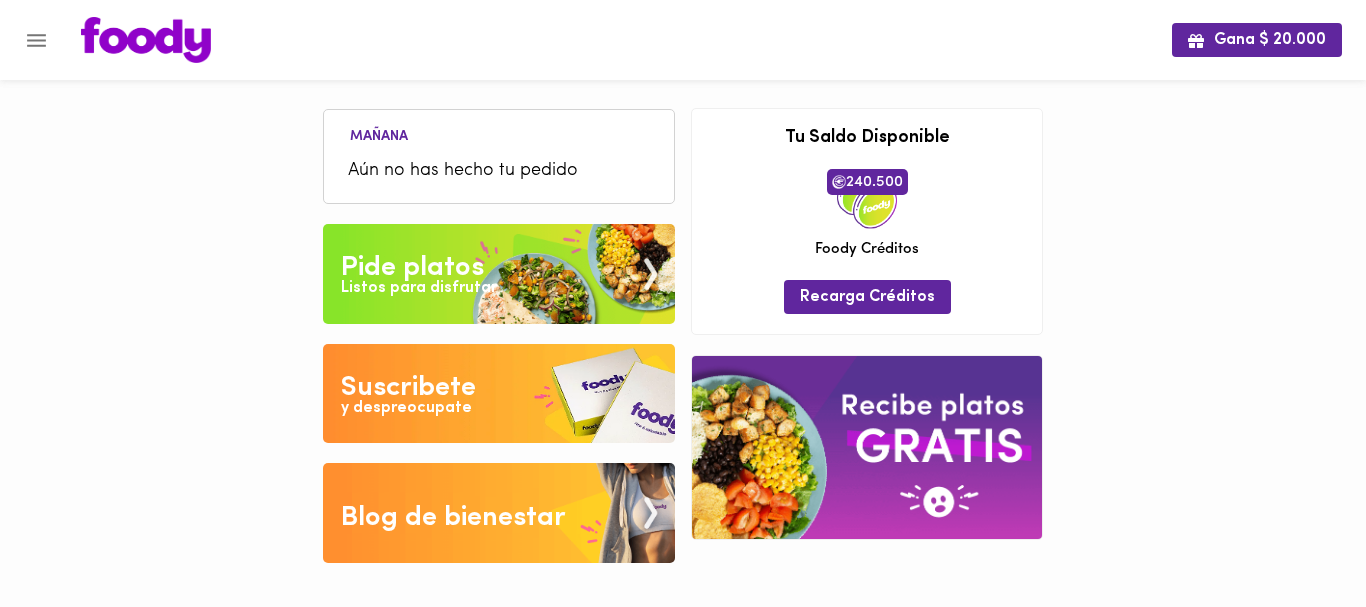 click on "Pide platos" at bounding box center [412, 268] 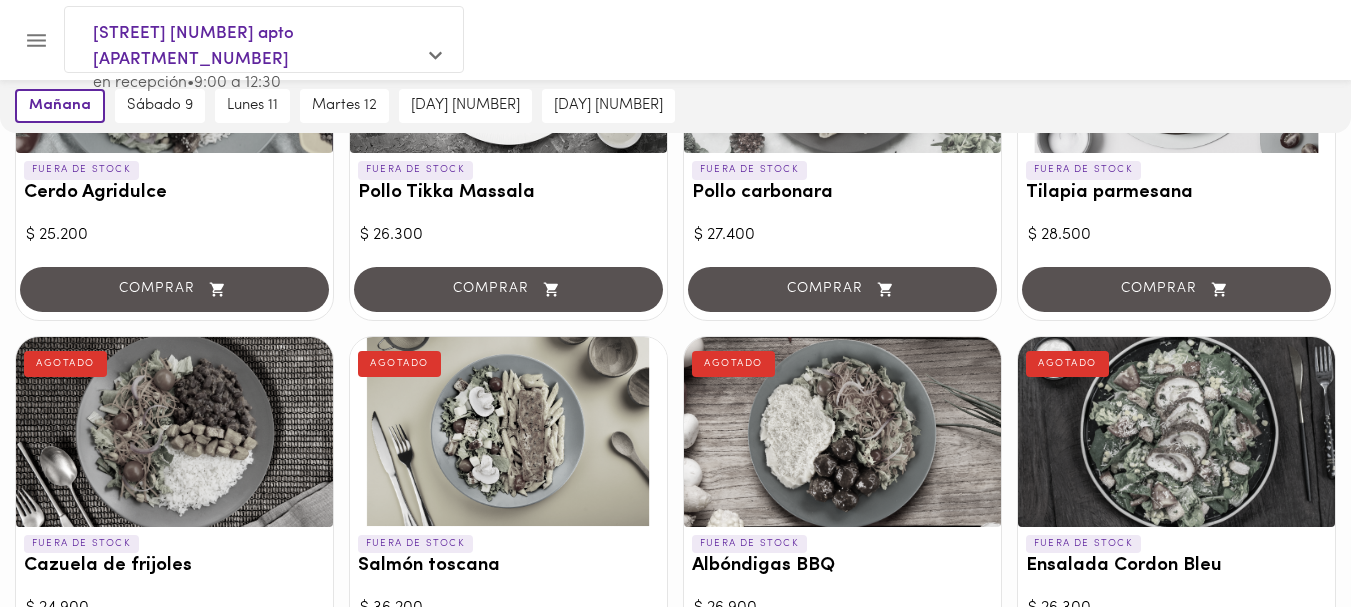 scroll, scrollTop: 280, scrollLeft: 0, axis: vertical 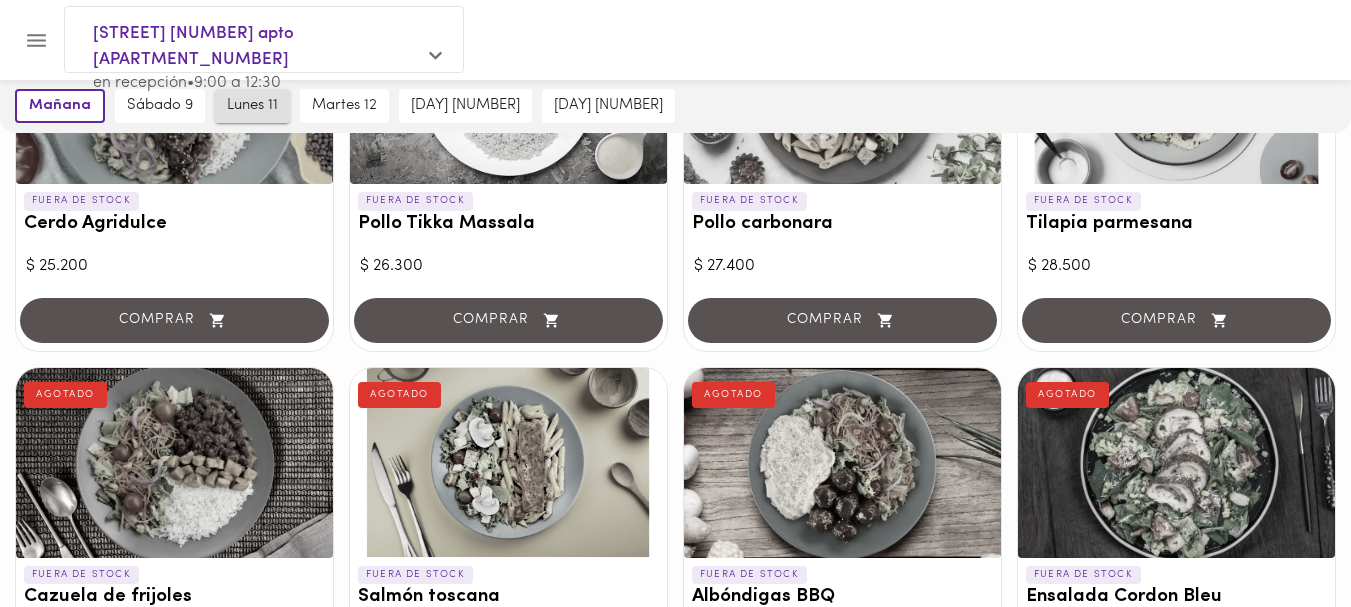 click on "lunes 11" at bounding box center [252, 106] 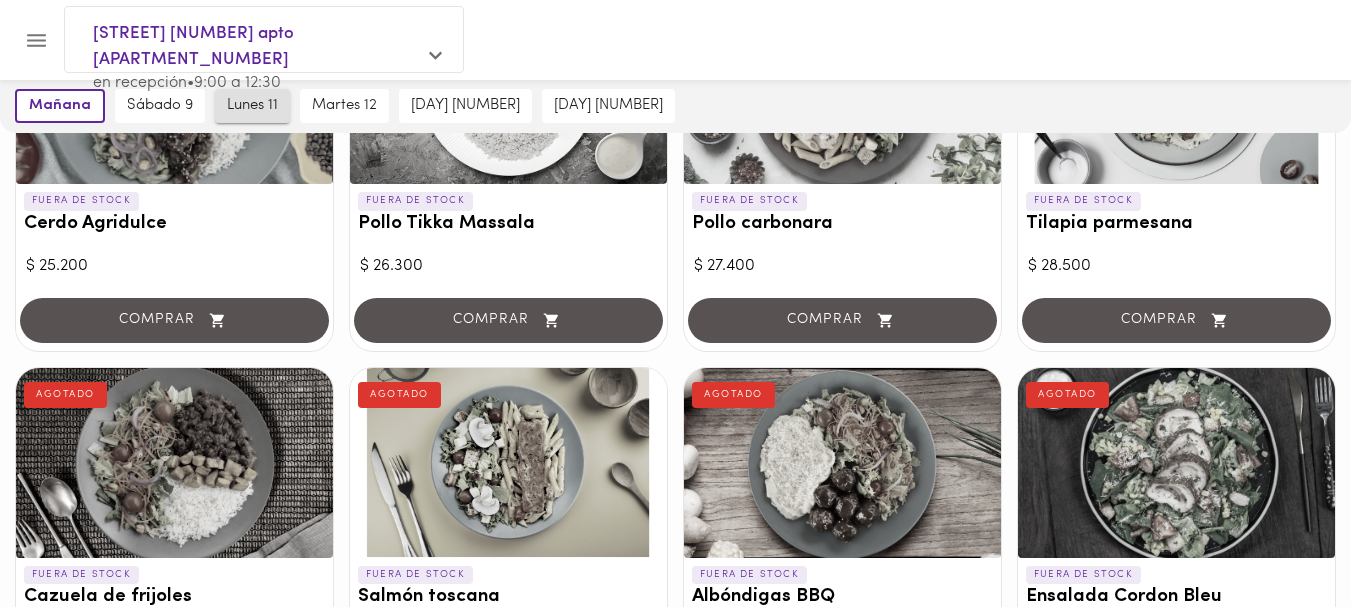 click on "lunes 11" at bounding box center (252, 106) 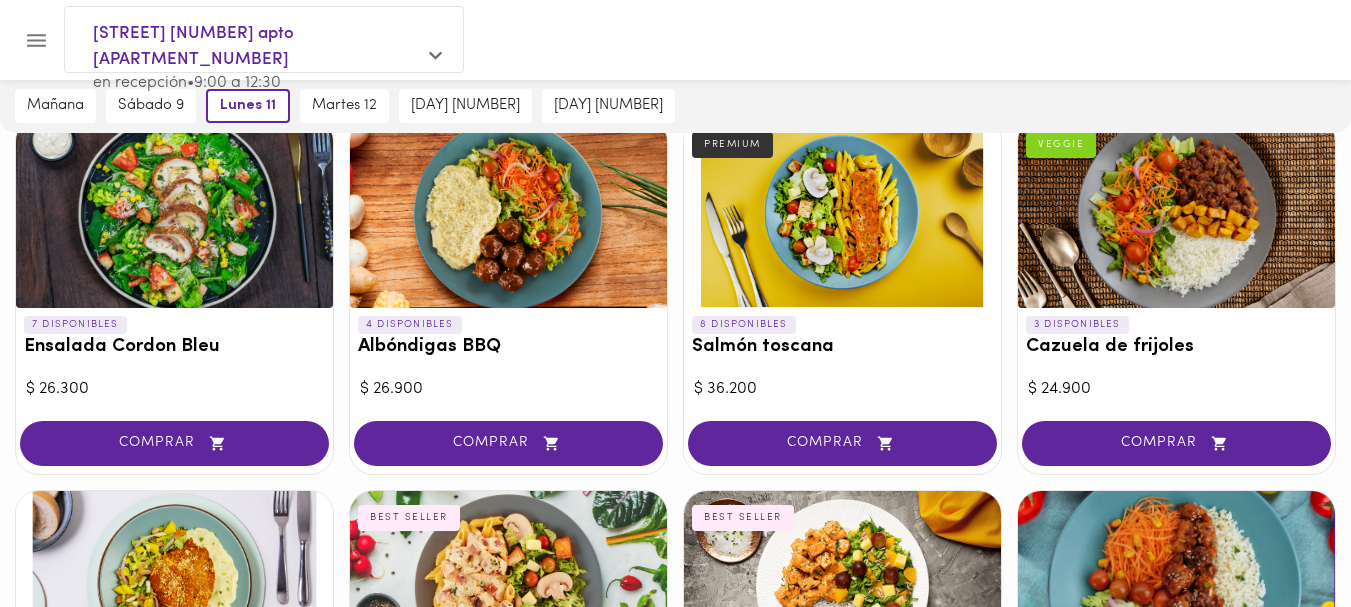 scroll, scrollTop: 1603, scrollLeft: 0, axis: vertical 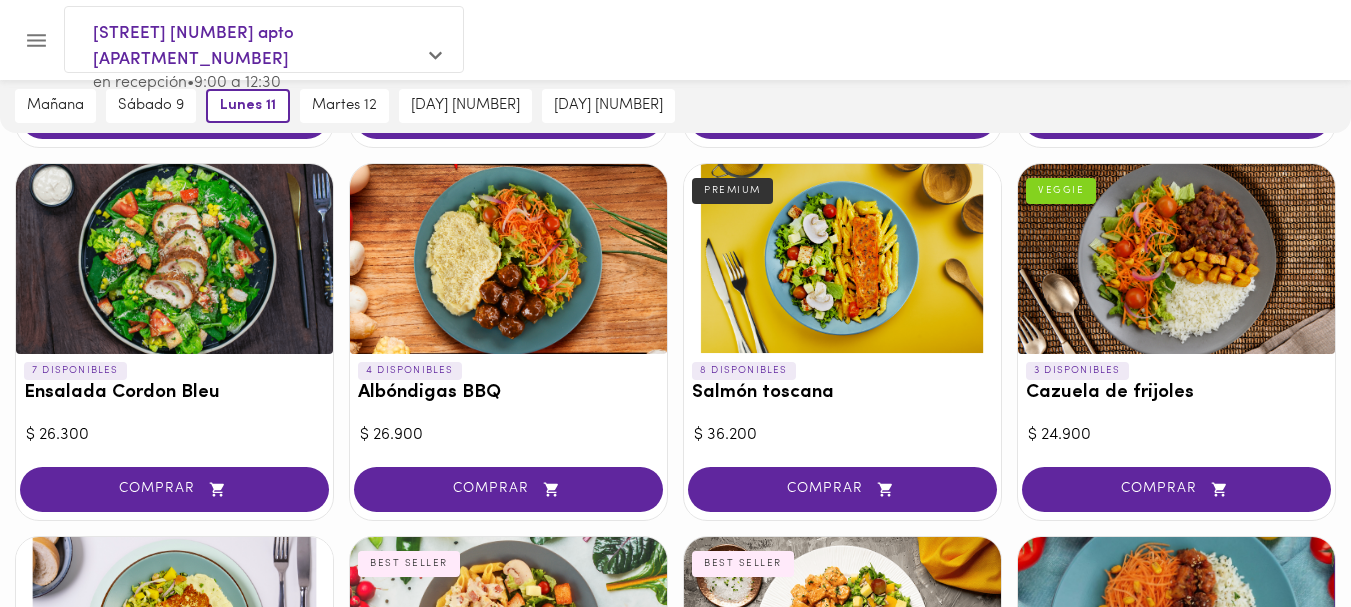 click on "Albóndigas BBQ" at bounding box center [508, 393] 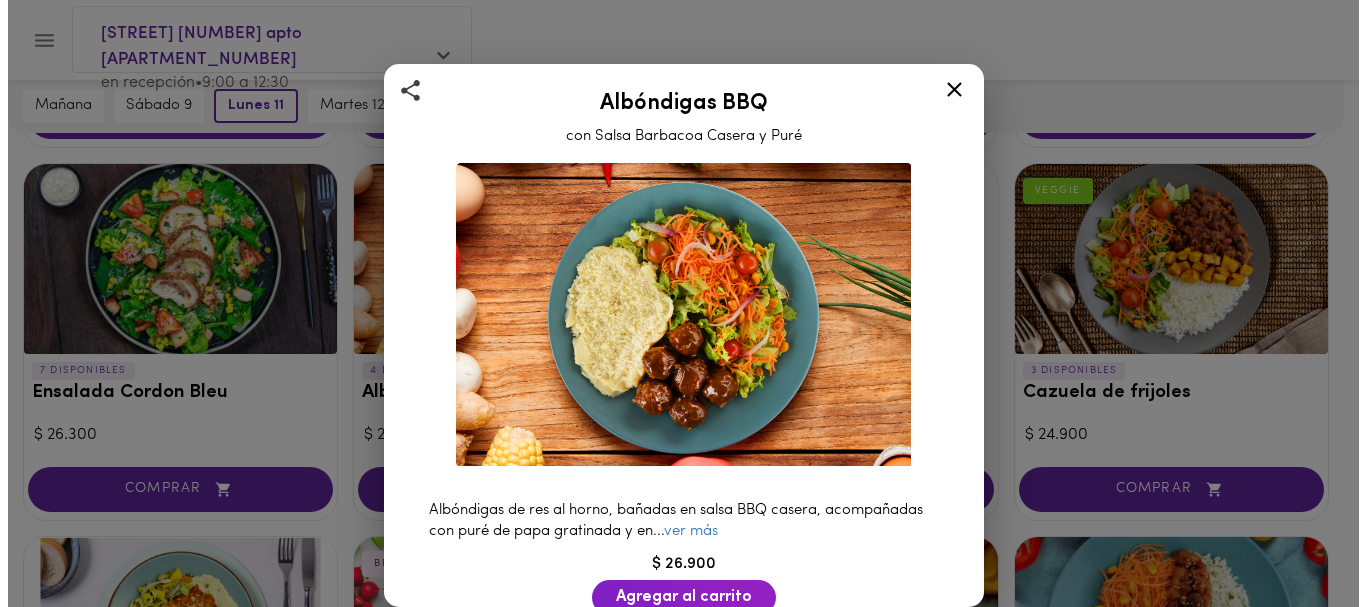 scroll, scrollTop: 1449, scrollLeft: 0, axis: vertical 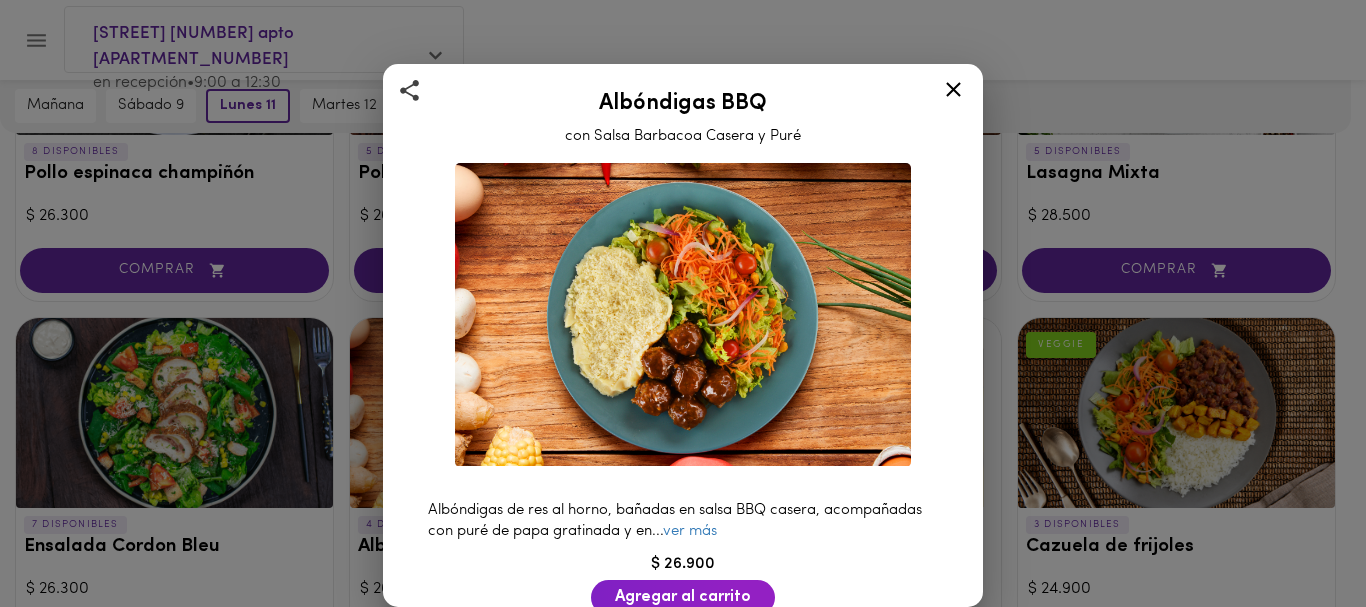click 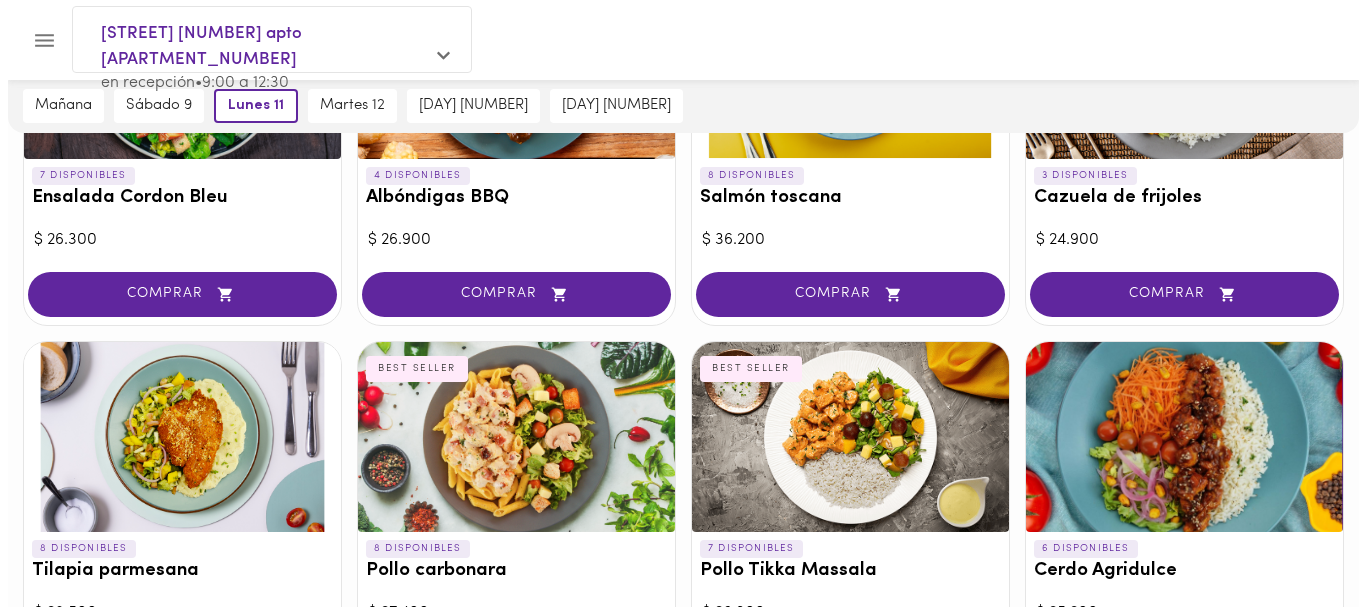 scroll, scrollTop: 1837, scrollLeft: 0, axis: vertical 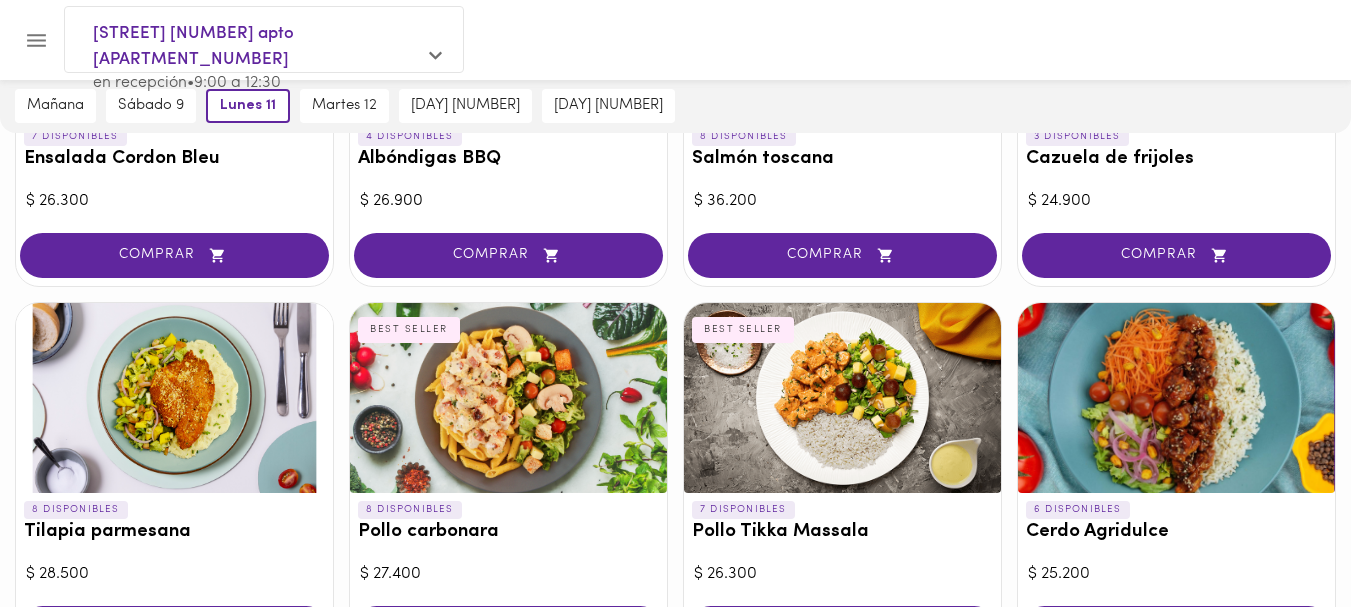 click at bounding box center (842, 398) 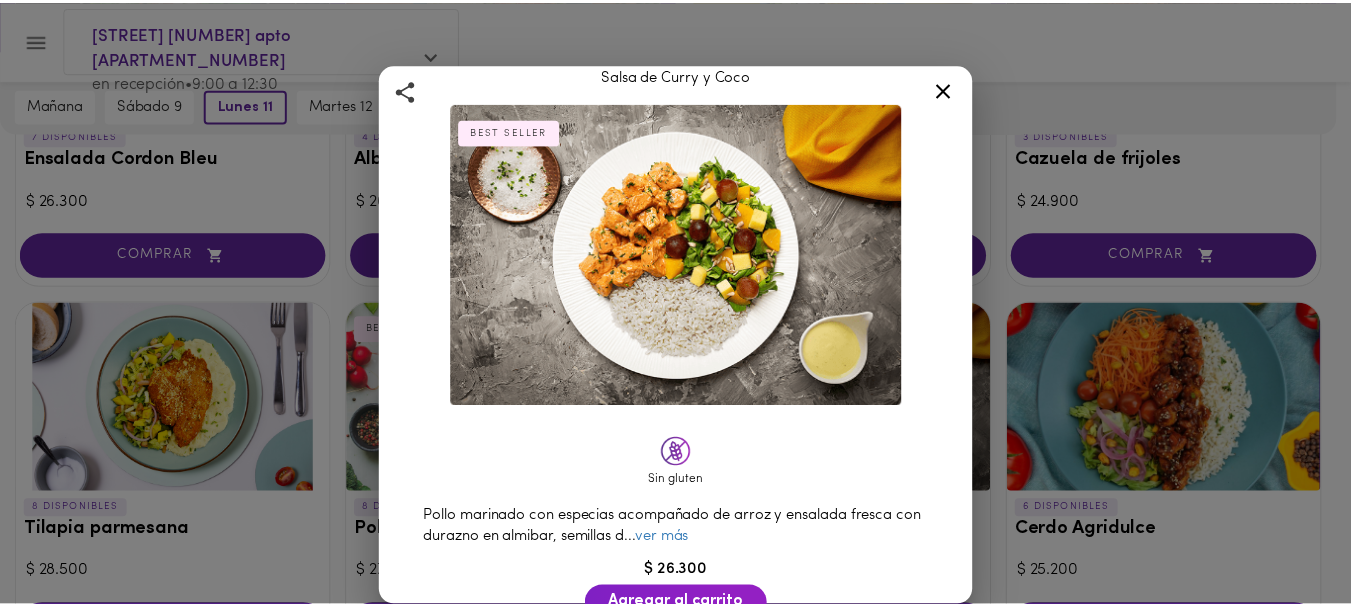scroll, scrollTop: 0, scrollLeft: 0, axis: both 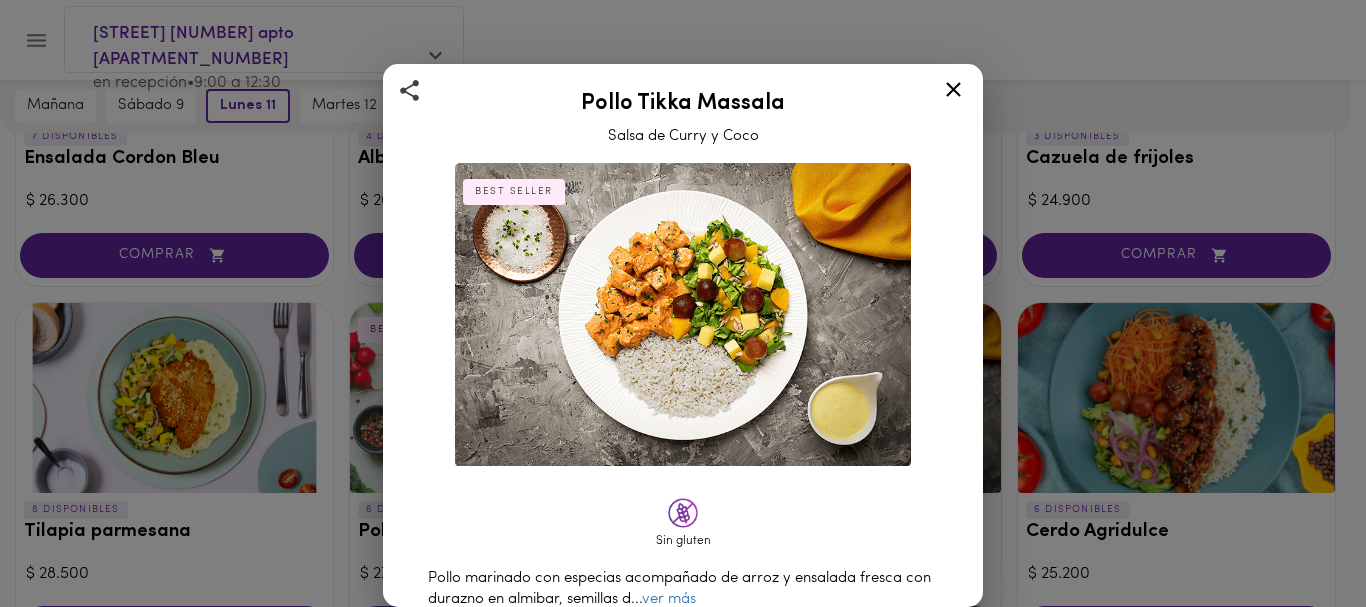 click 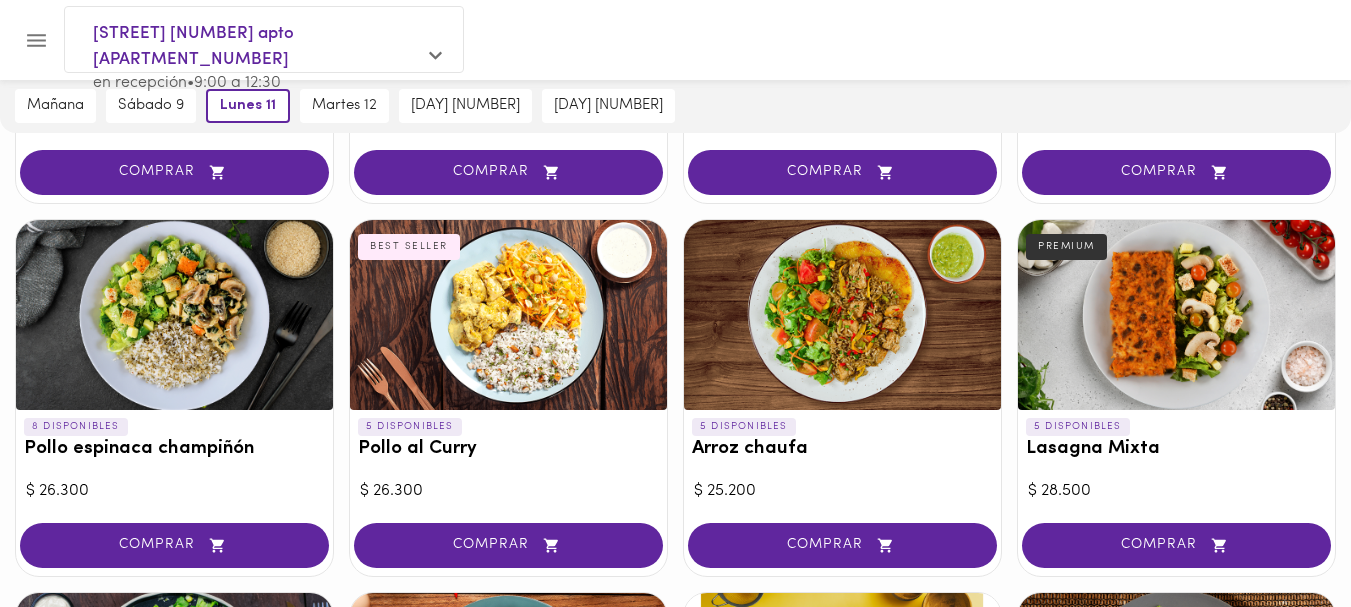 scroll, scrollTop: 1150, scrollLeft: 0, axis: vertical 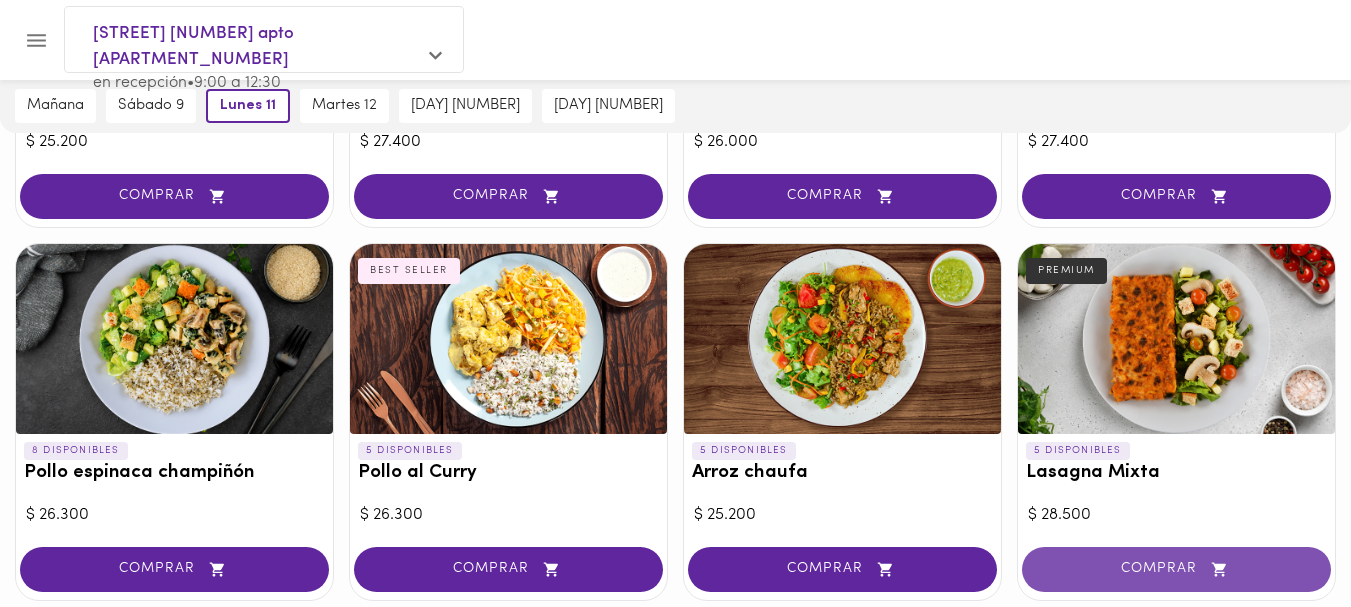 click on "COMPRAR" at bounding box center (1176, 569) 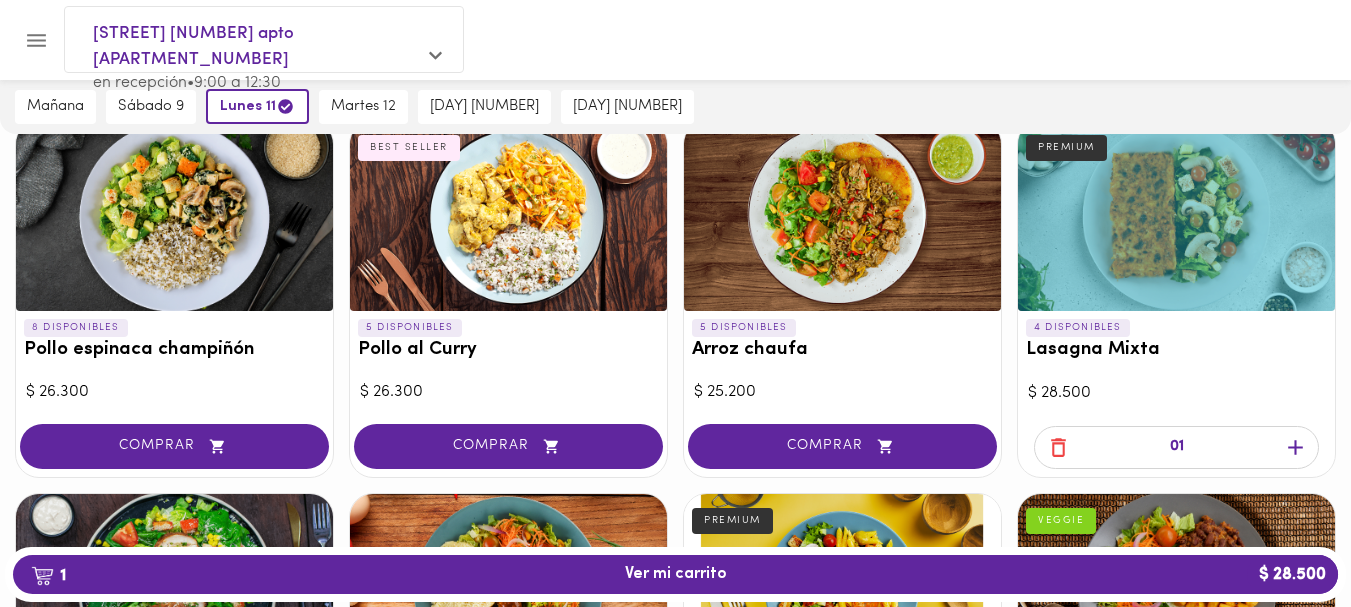scroll, scrollTop: 1195, scrollLeft: 0, axis: vertical 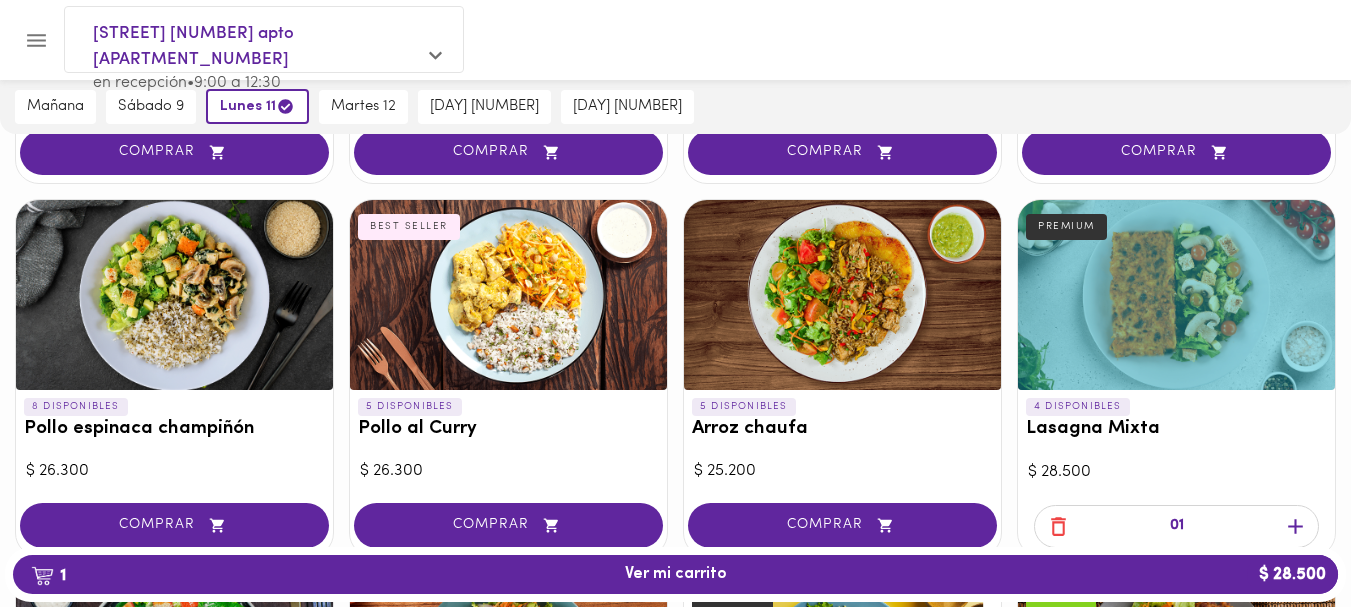 click 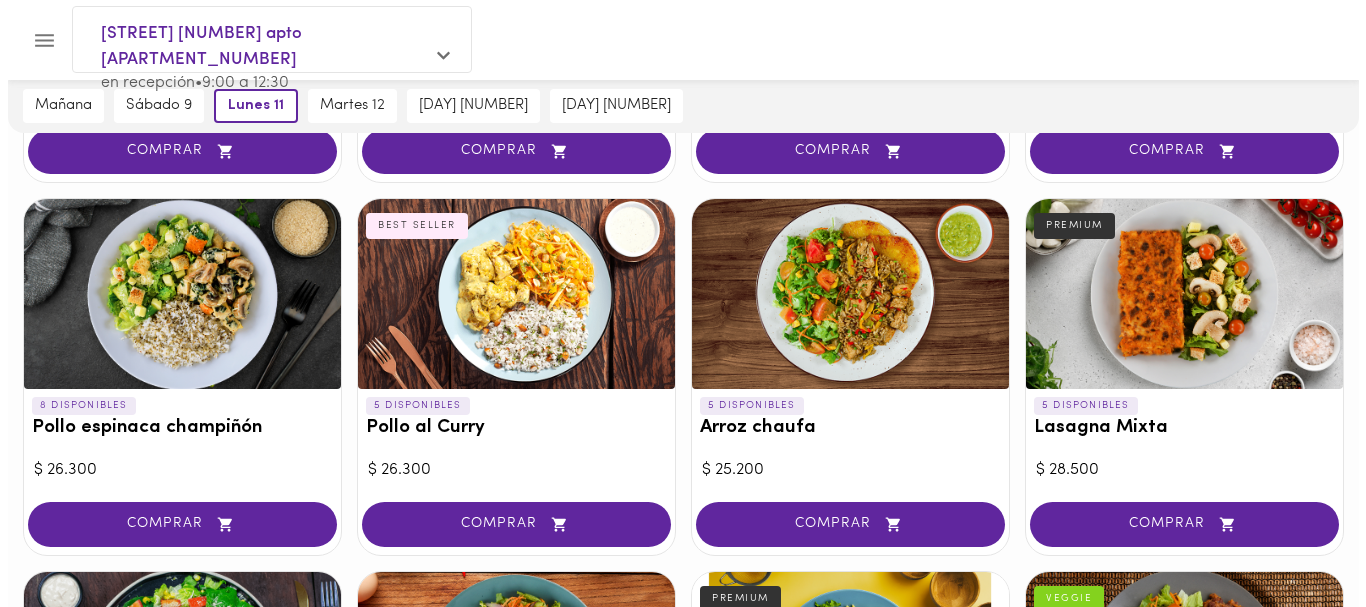 scroll, scrollTop: 1194, scrollLeft: 0, axis: vertical 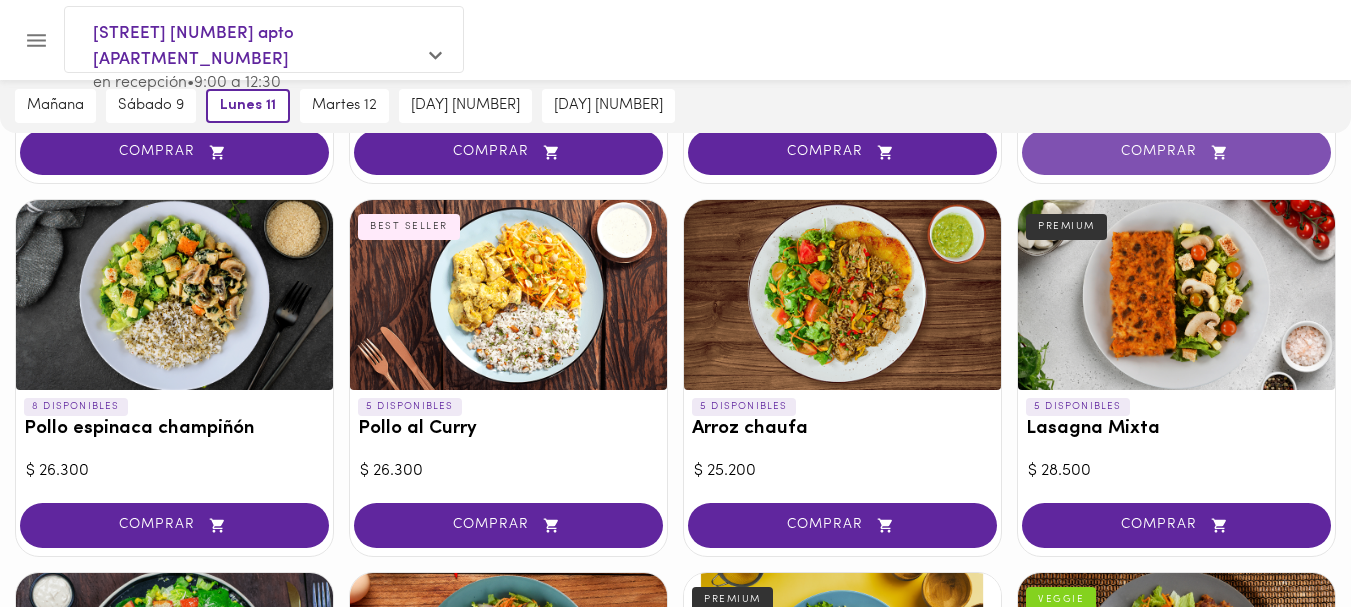 click on "COMPRAR" at bounding box center [1176, 152] 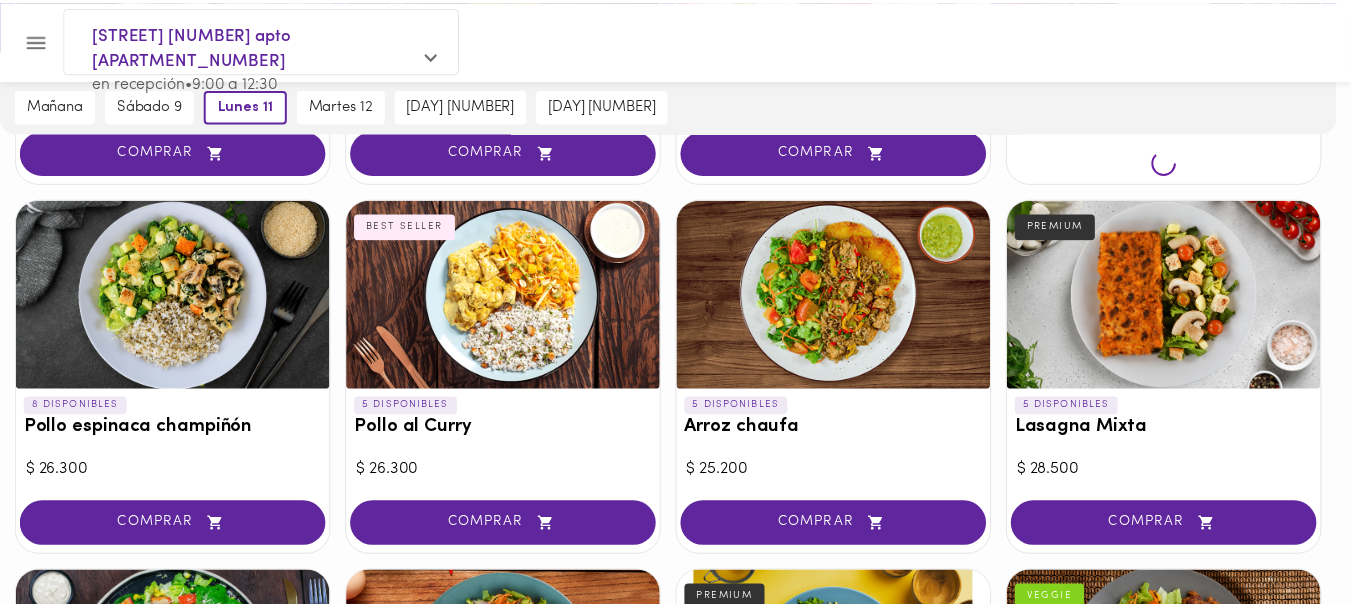 scroll, scrollTop: 1195, scrollLeft: 0, axis: vertical 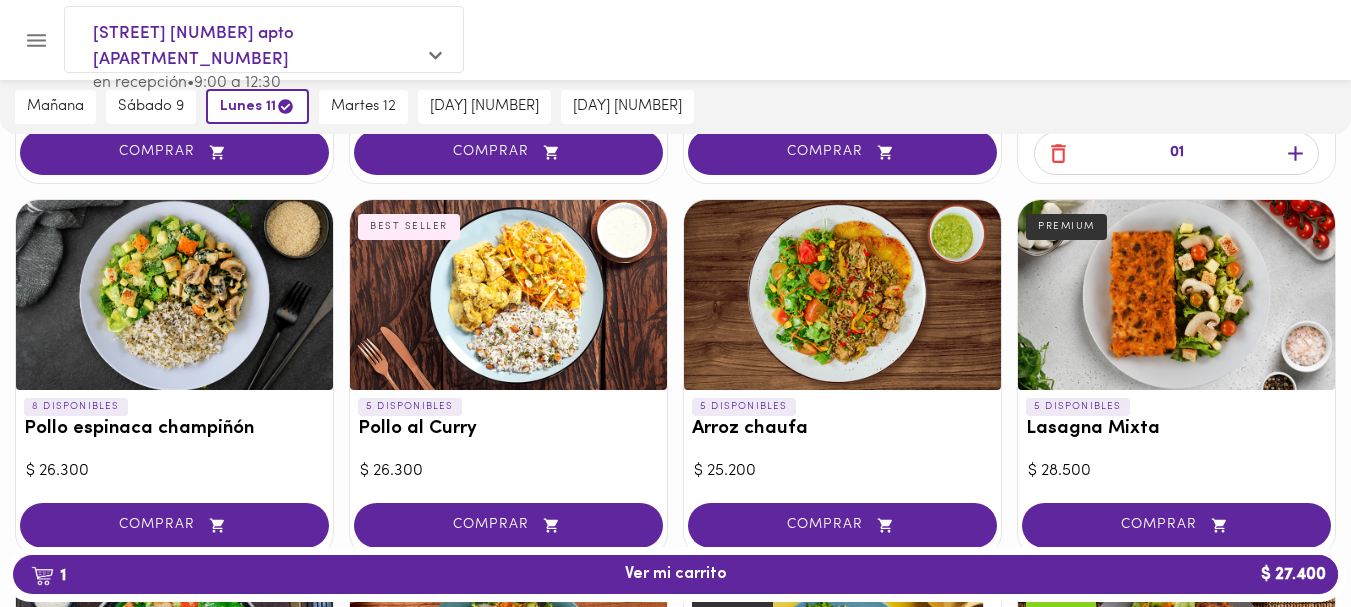 click on "01" at bounding box center [1176, 153] 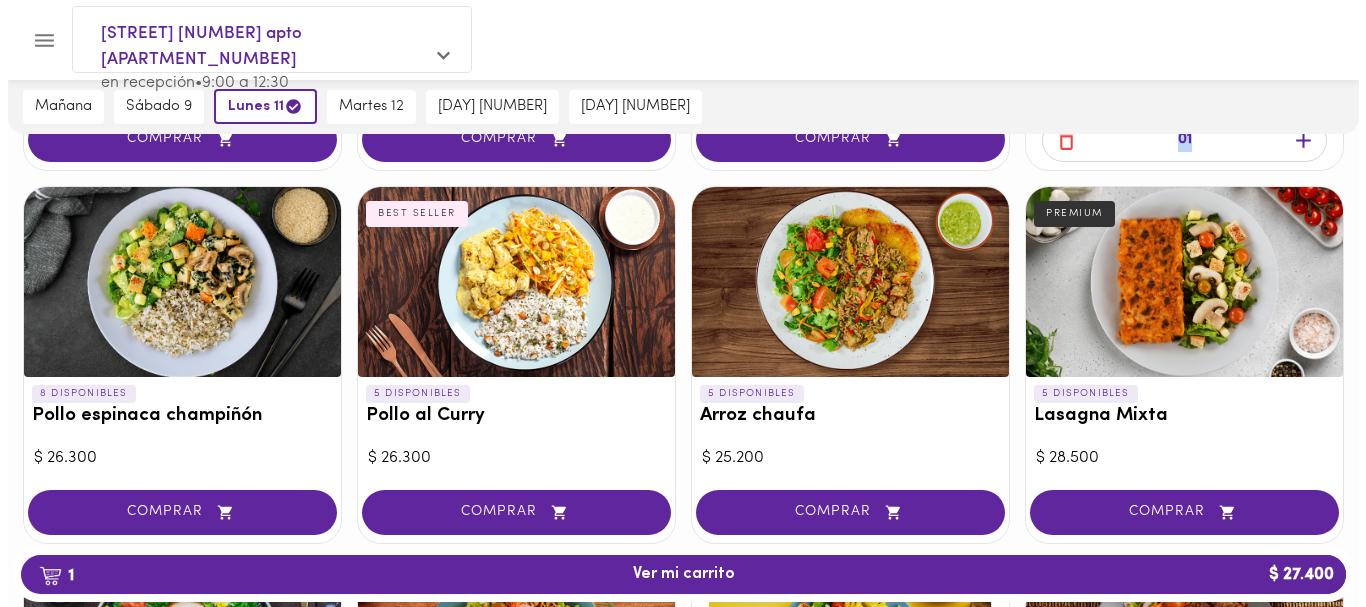 scroll, scrollTop: 1189, scrollLeft: 0, axis: vertical 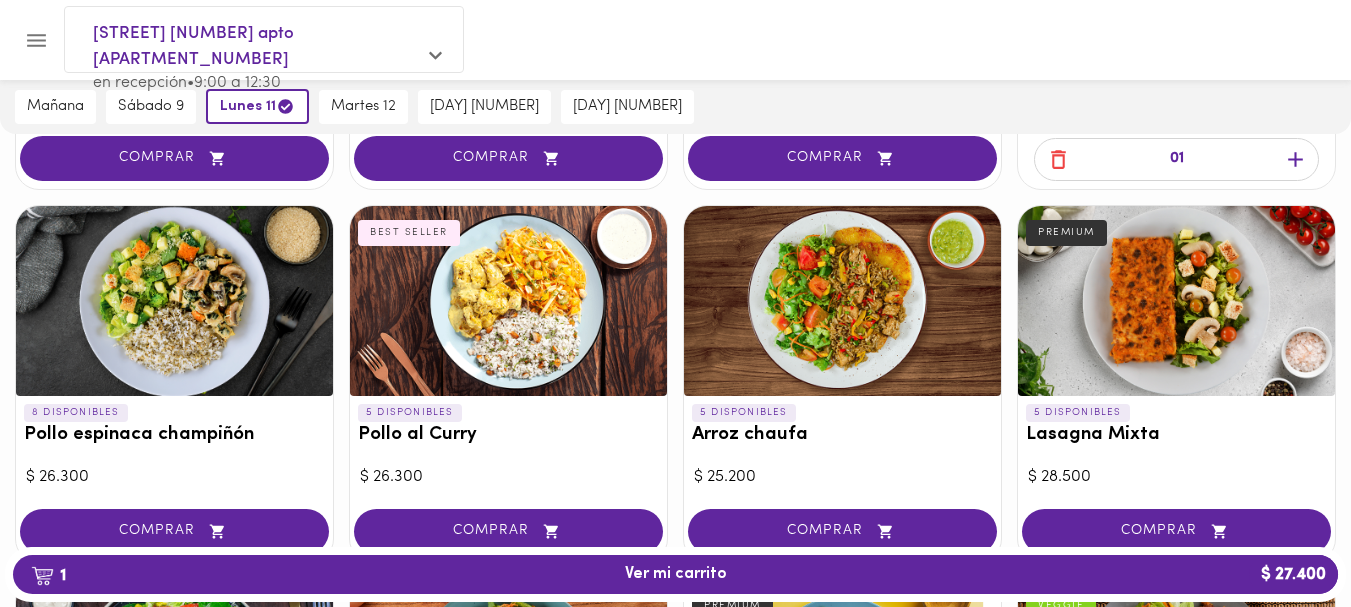 click at bounding box center [1176, 301] 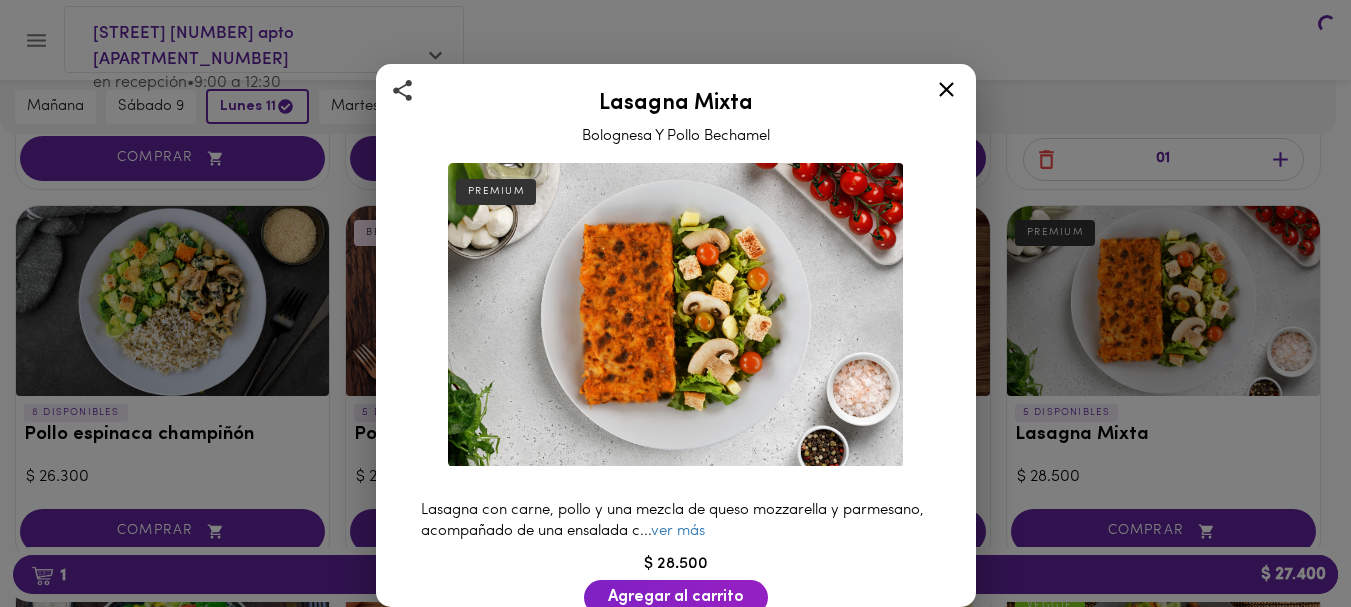 click on "Lasagna Mixta   Bolognesa Y Pollo Bechamel PREMIUM  Lasagna con carne, pollo y una mezcla de queso mozzarella y parmesano, acompañado de una ensalada c ...  ver más $ 28.500 Agregar al carrito 784.0 Calorías 65.5 grs Proteína 58.6 grs Carbs 31.9 grs Grasa 442.4 Sodio Ingredientes Carne molida, Queso parmesano, Queso mozzarella, Cebolla cabezona blanca, Cebolla larga, Pasta ajo a ...  ver más Contiene:   Lácteos, Gluten, Frutos de cascara, Trazas de huevo, Procesado en conjunto con frutos secos." at bounding box center (675, 303) 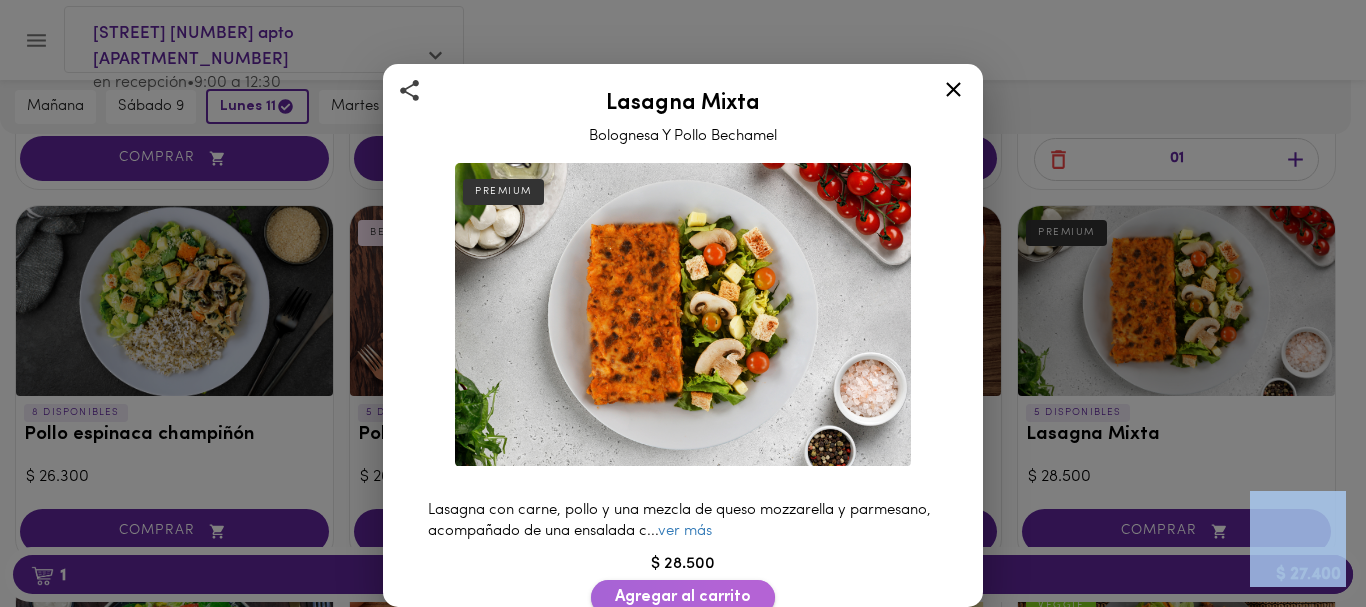 click on "Agregar al carrito" at bounding box center [683, 597] 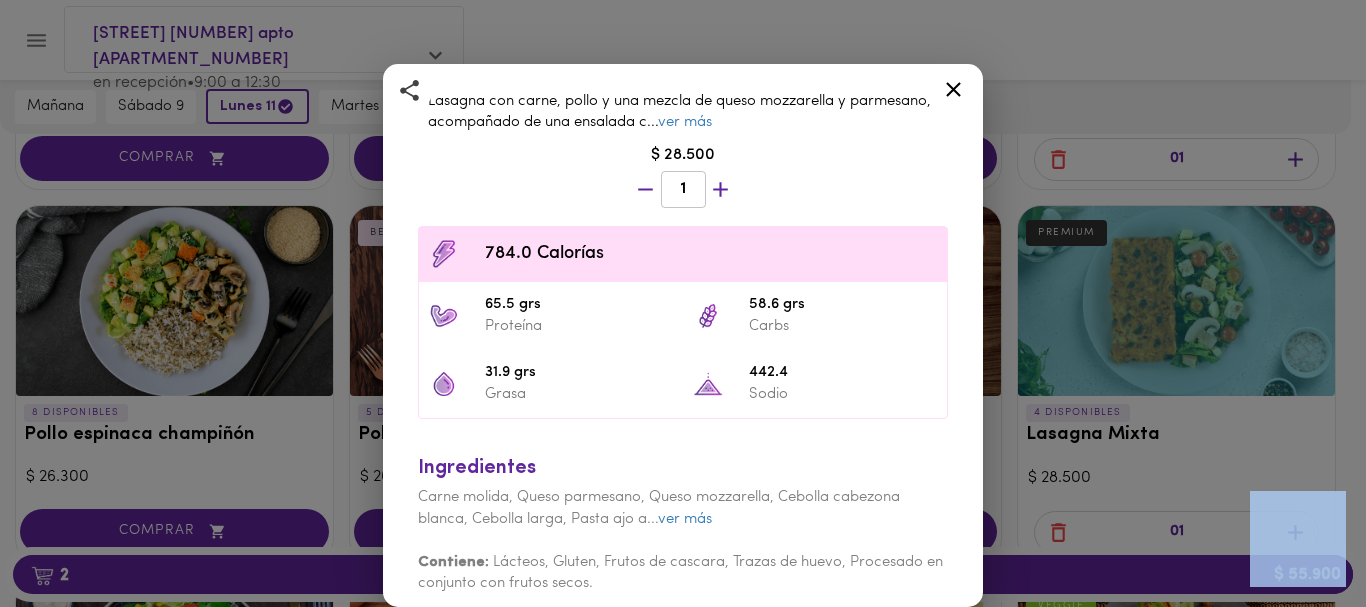 scroll, scrollTop: 415, scrollLeft: 0, axis: vertical 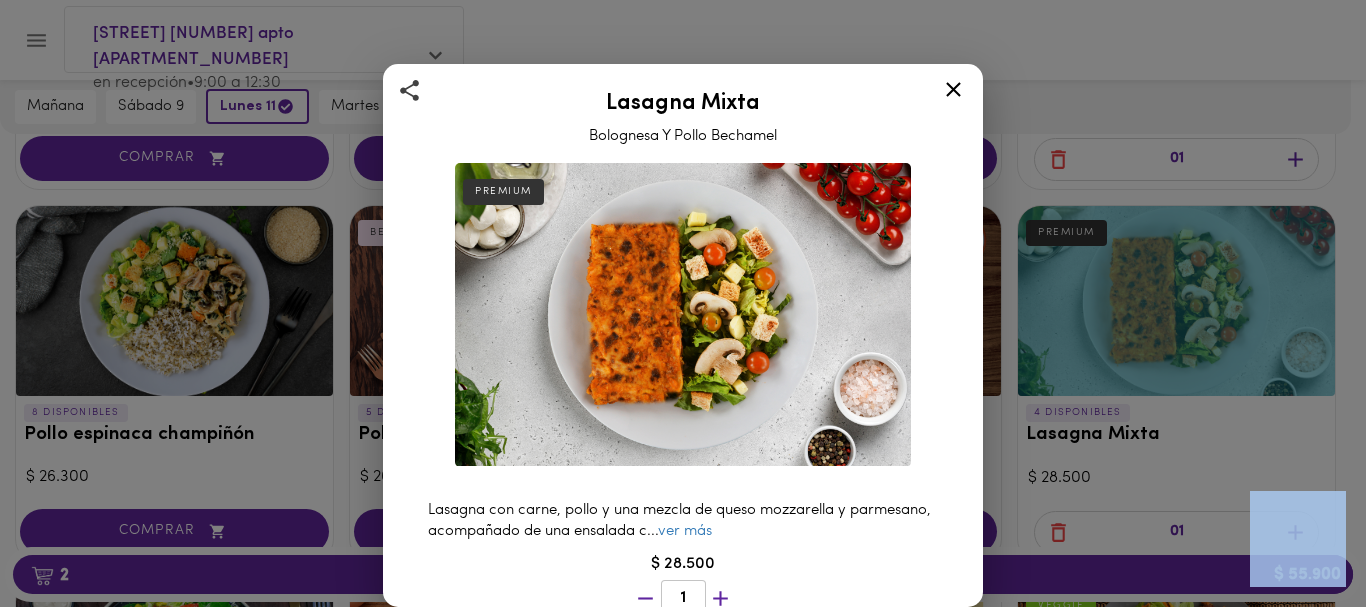 click 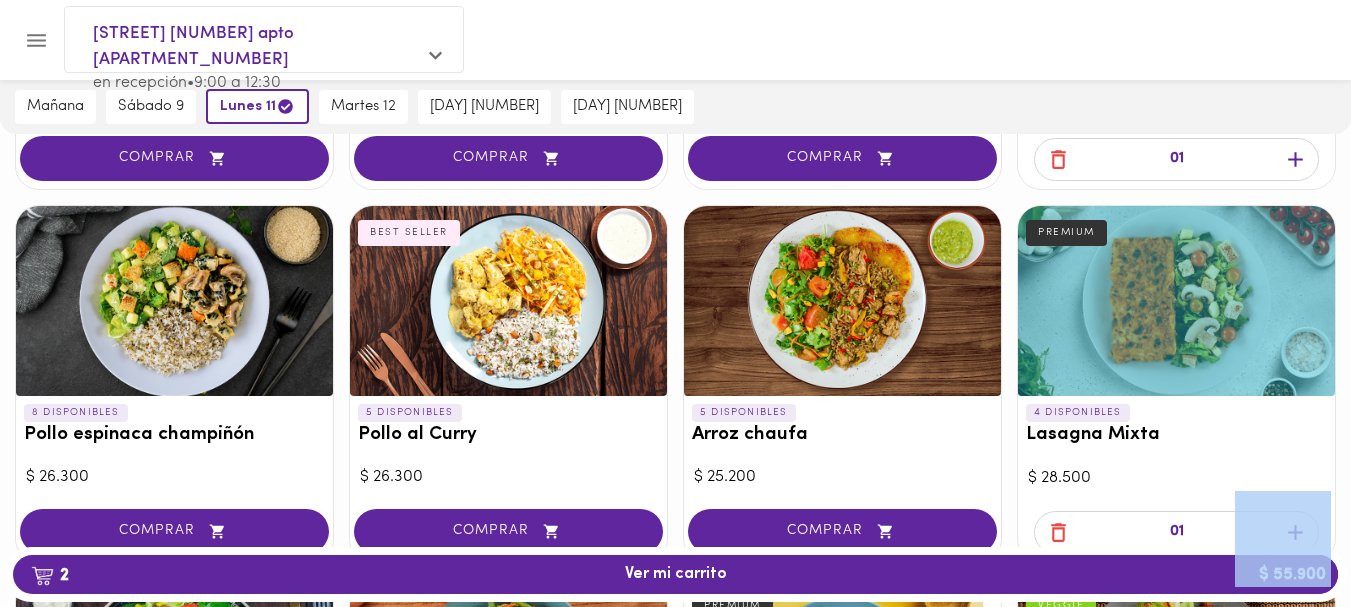 click 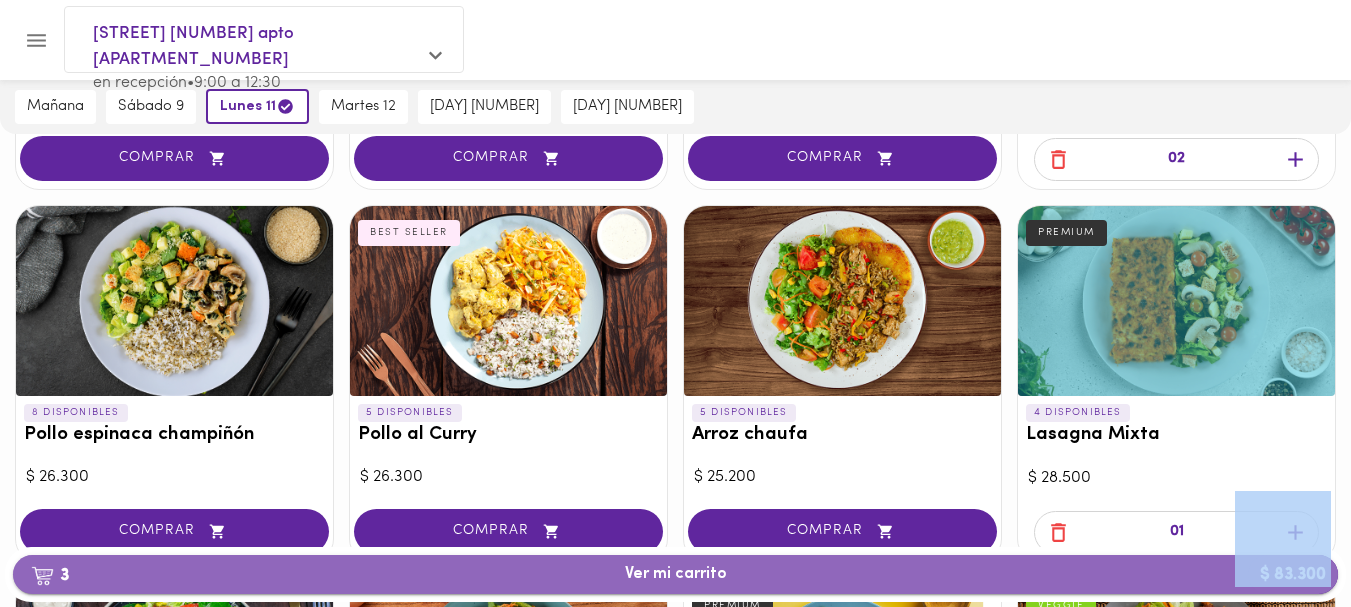 click on "3 Ver mi carrito $ 83.300" at bounding box center [676, 574] 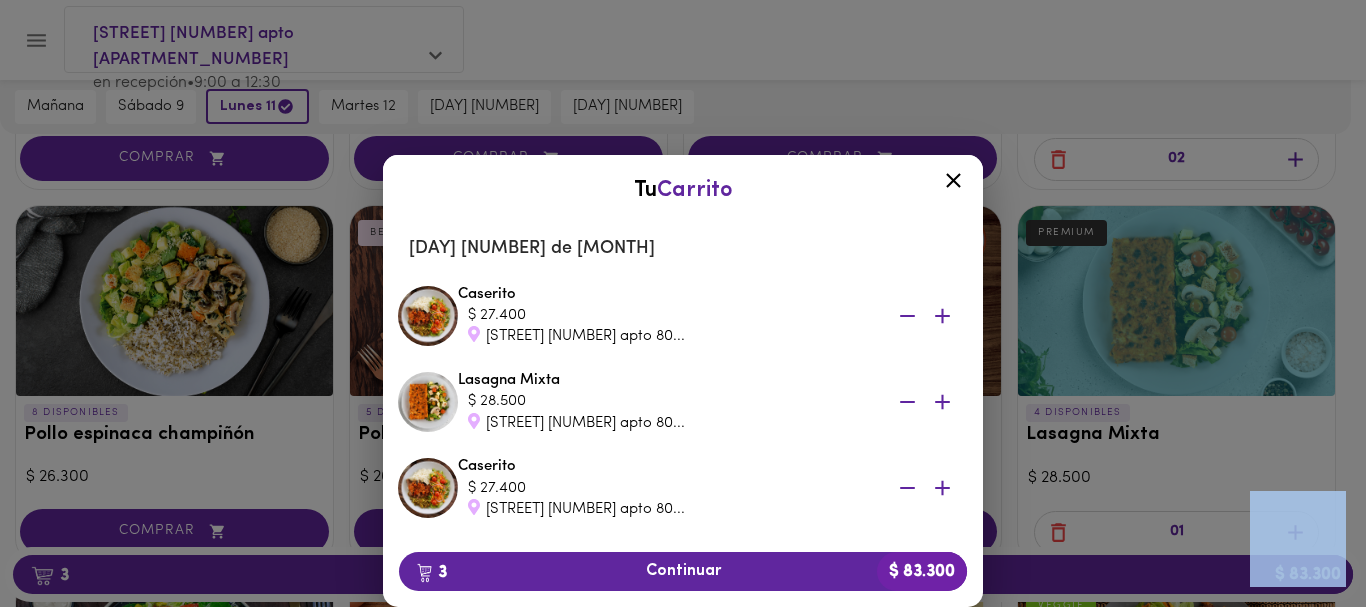 click 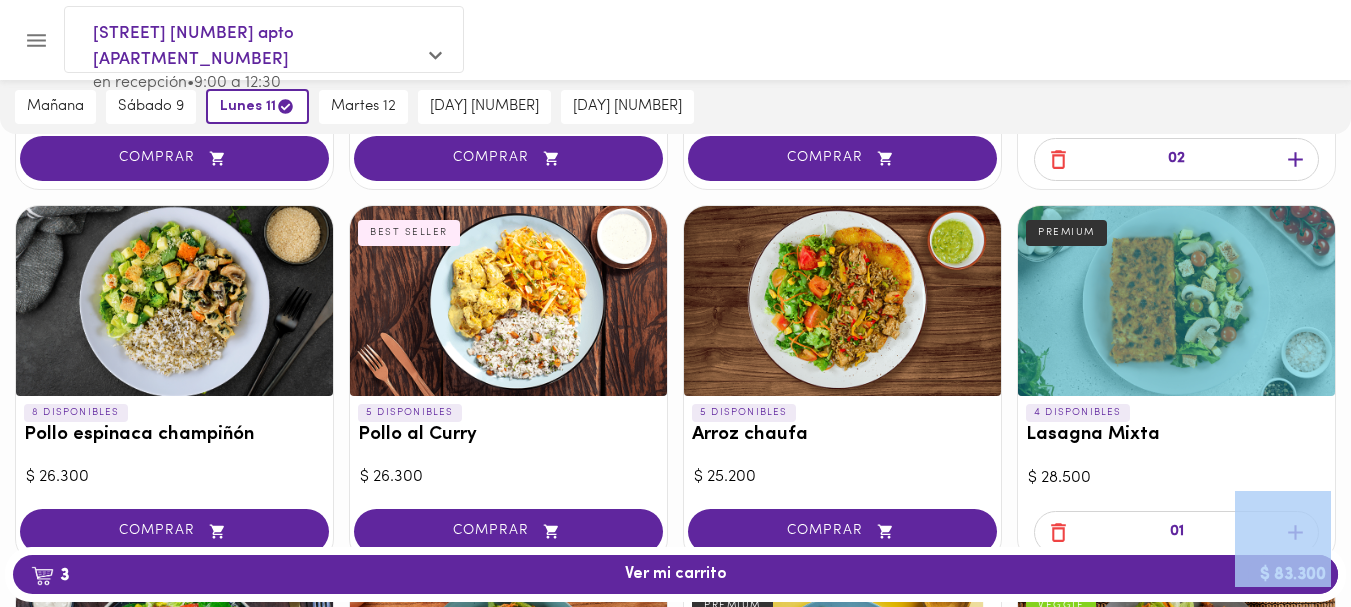 click 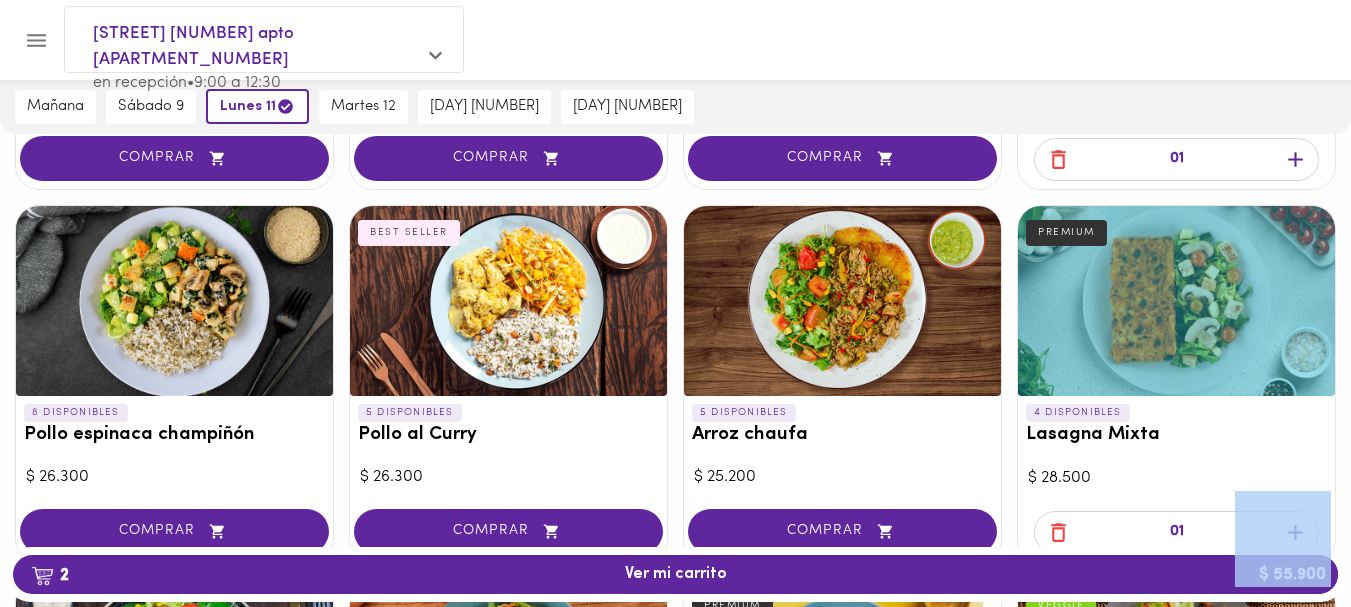 click 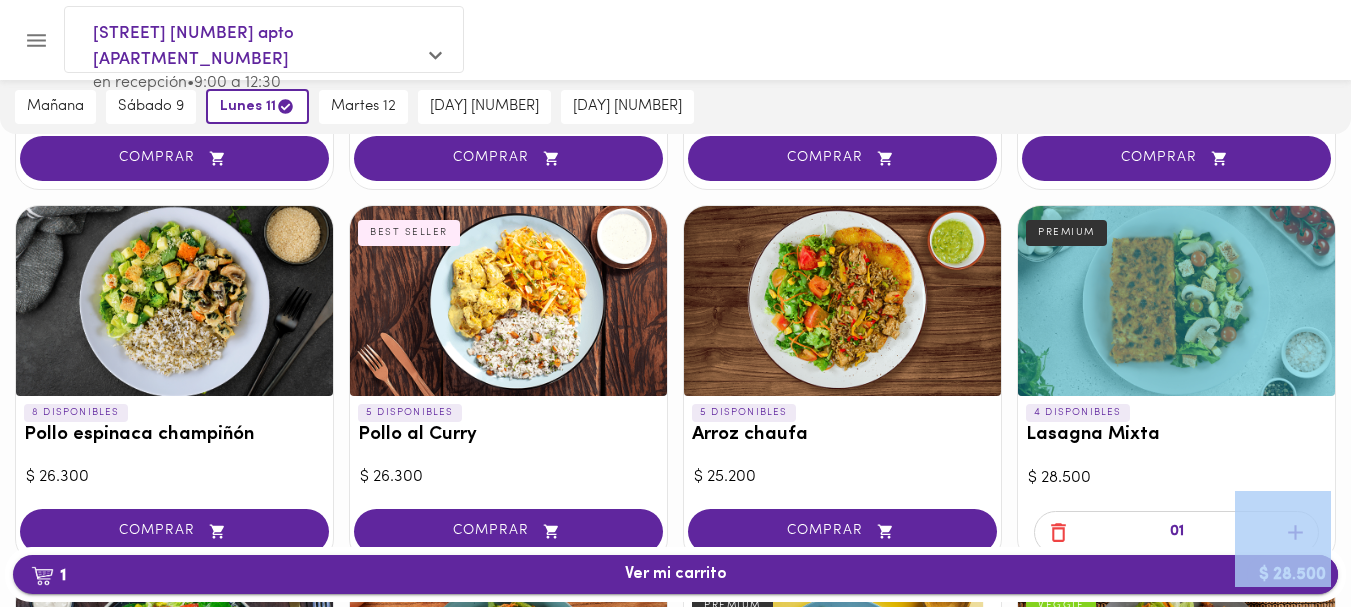 click on "1 Ver mi carrito $ 28.500" at bounding box center [676, 574] 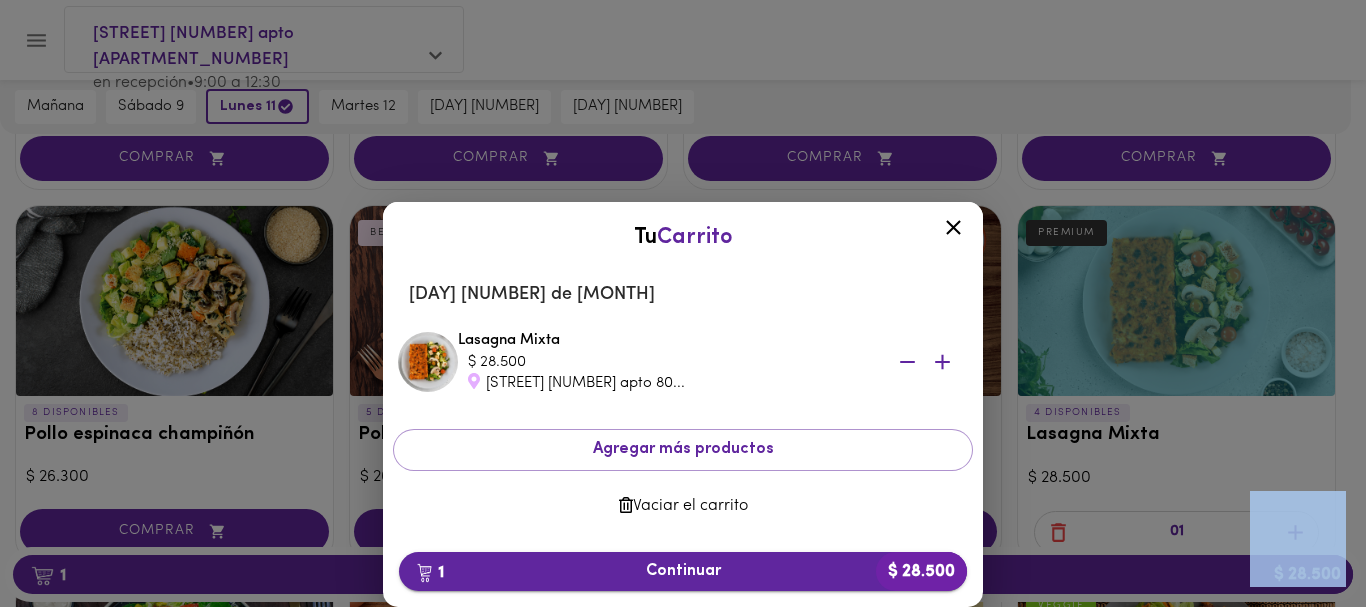 click on "1 Continuar $ 28.500" at bounding box center (683, 571) 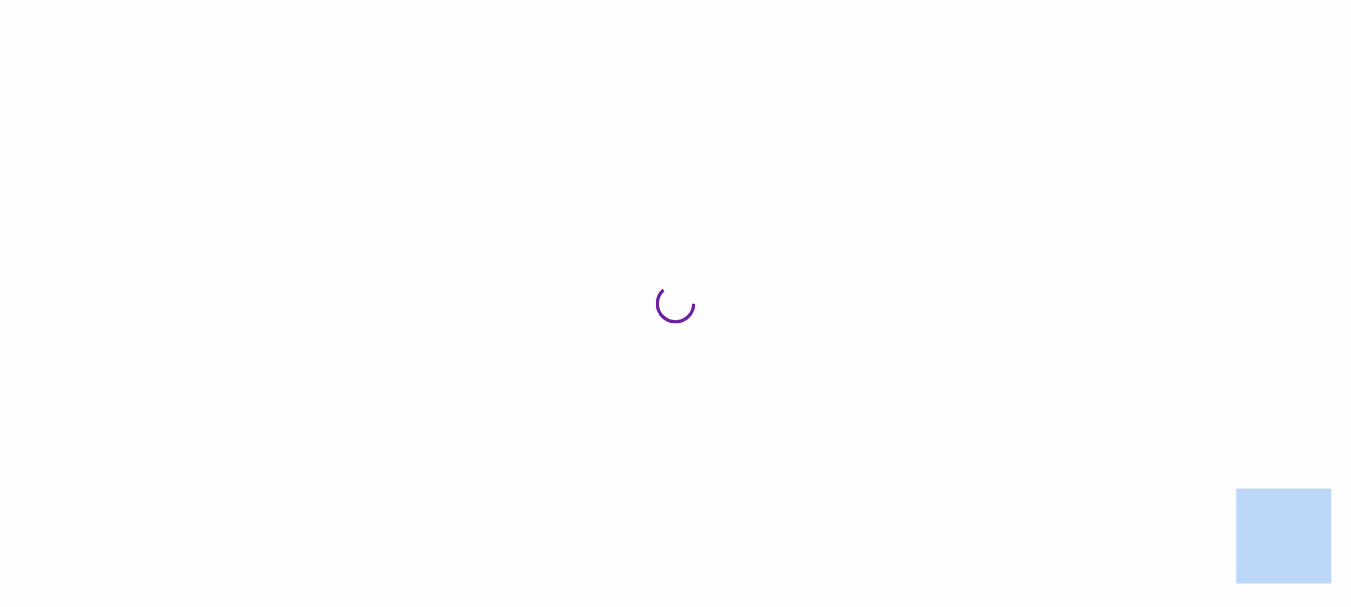 scroll, scrollTop: 0, scrollLeft: 0, axis: both 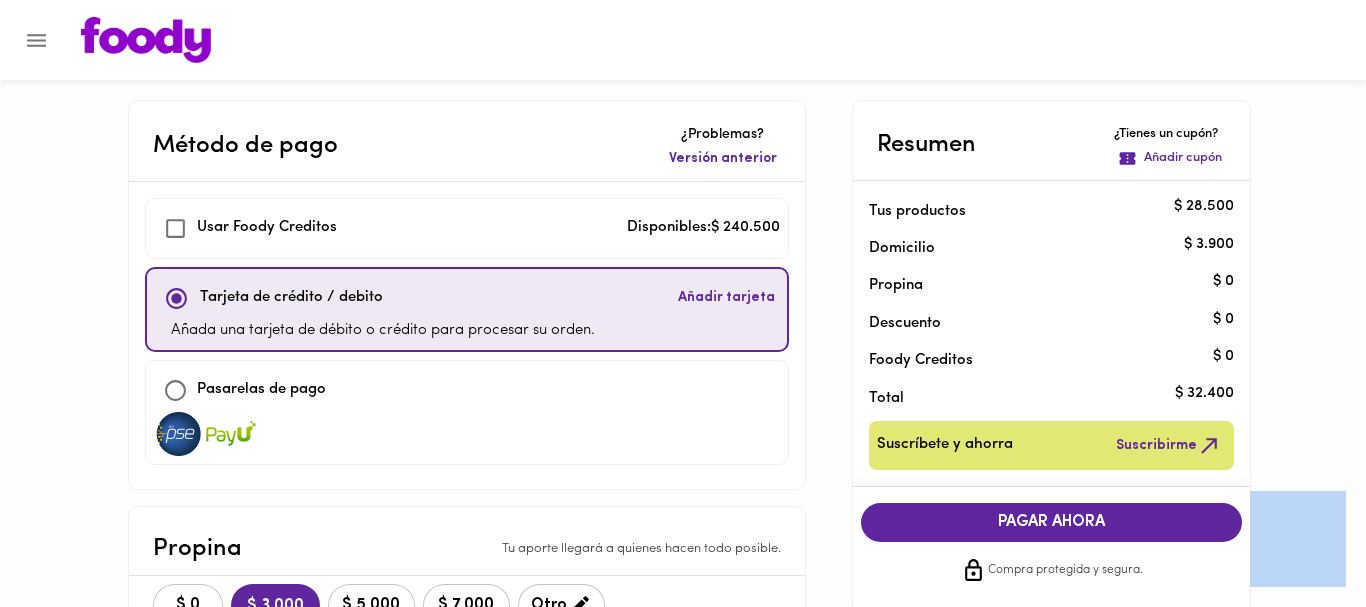 checkbox on "true" 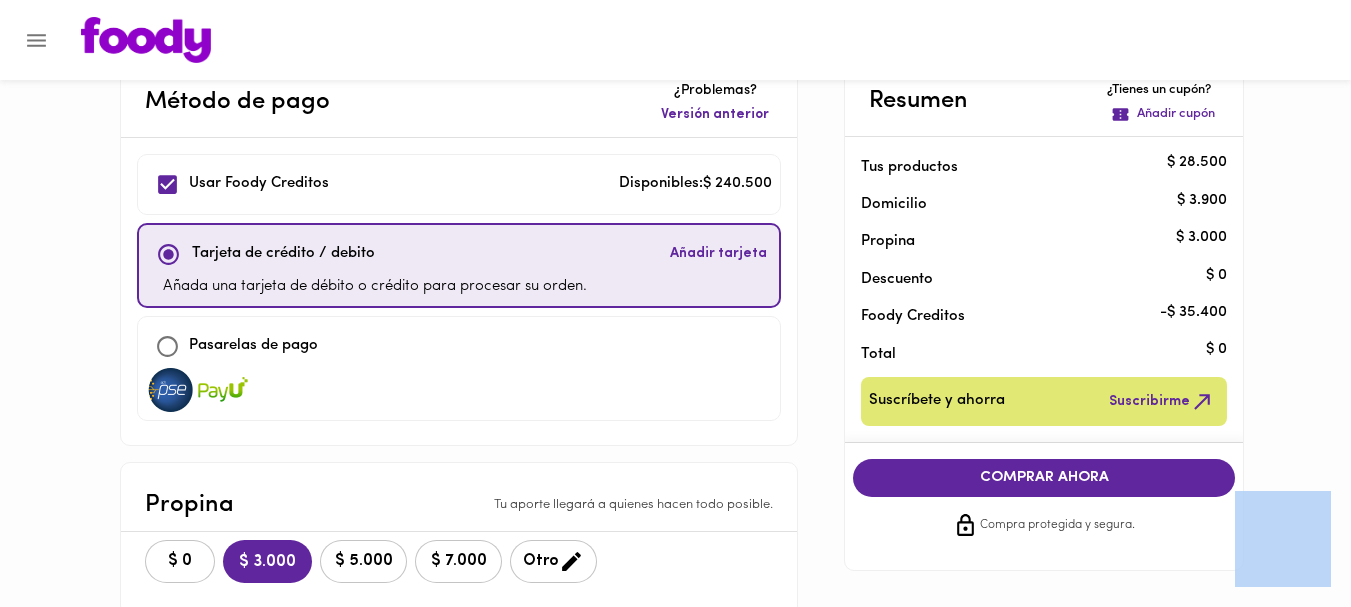 scroll, scrollTop: 0, scrollLeft: 0, axis: both 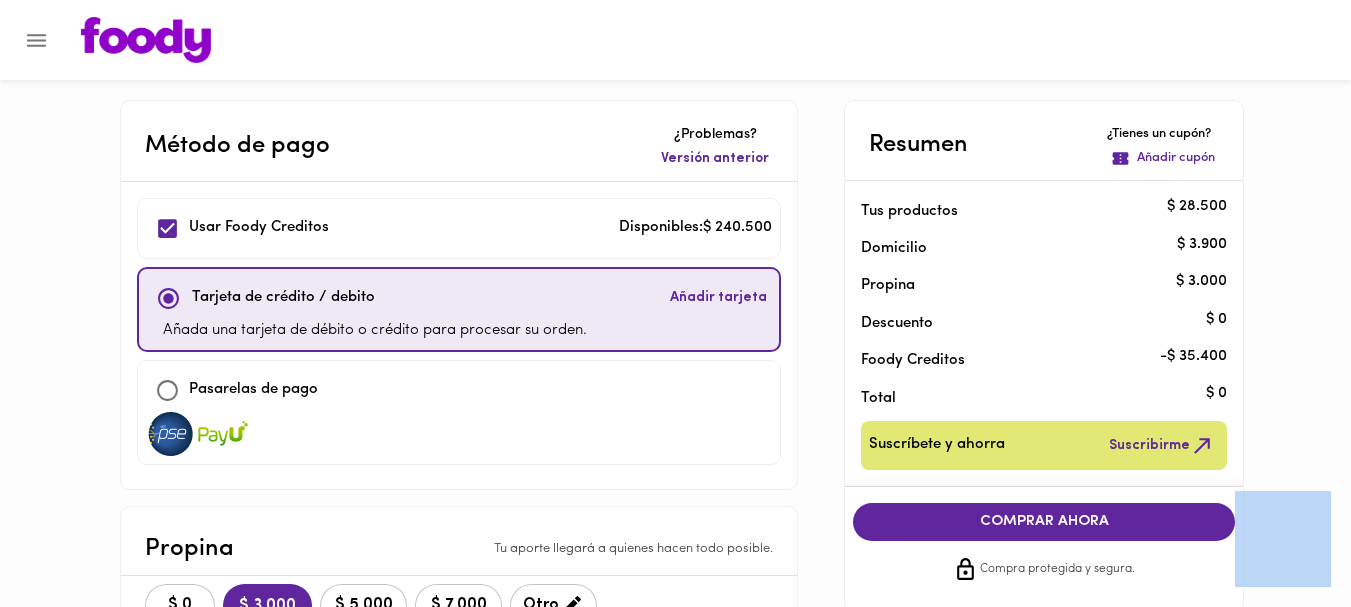 click on "COMPRAR AHORA" at bounding box center (1044, 522) 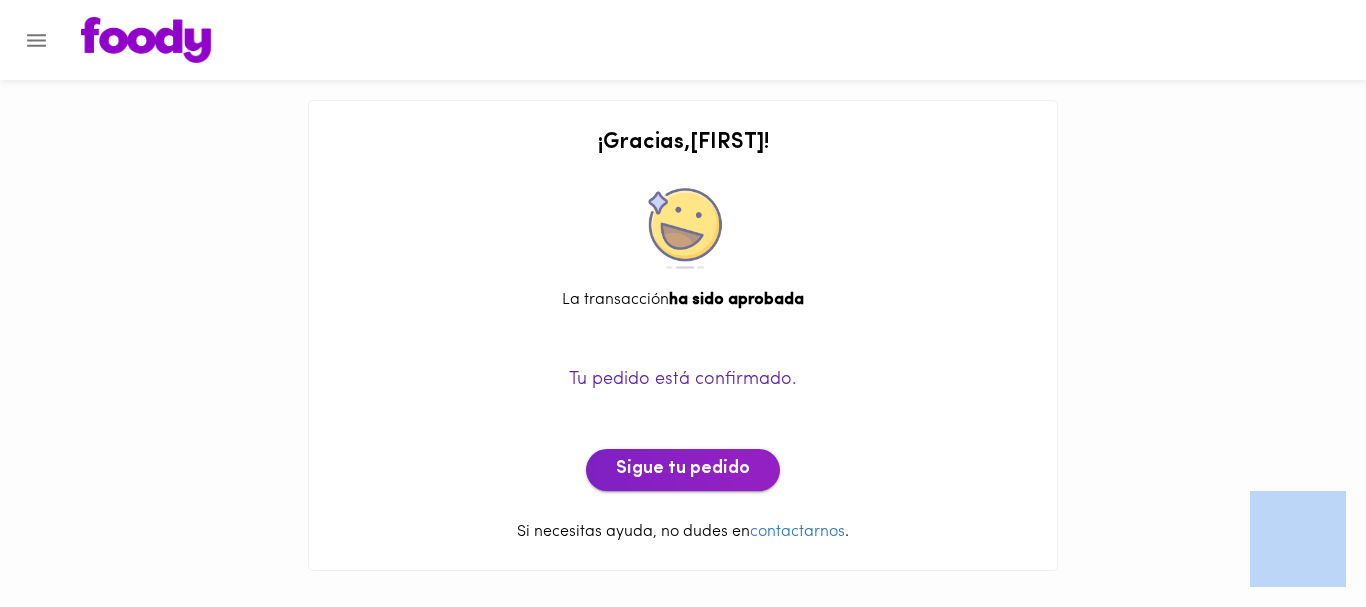 click on "Sigue tu pedido" at bounding box center [683, 470] 